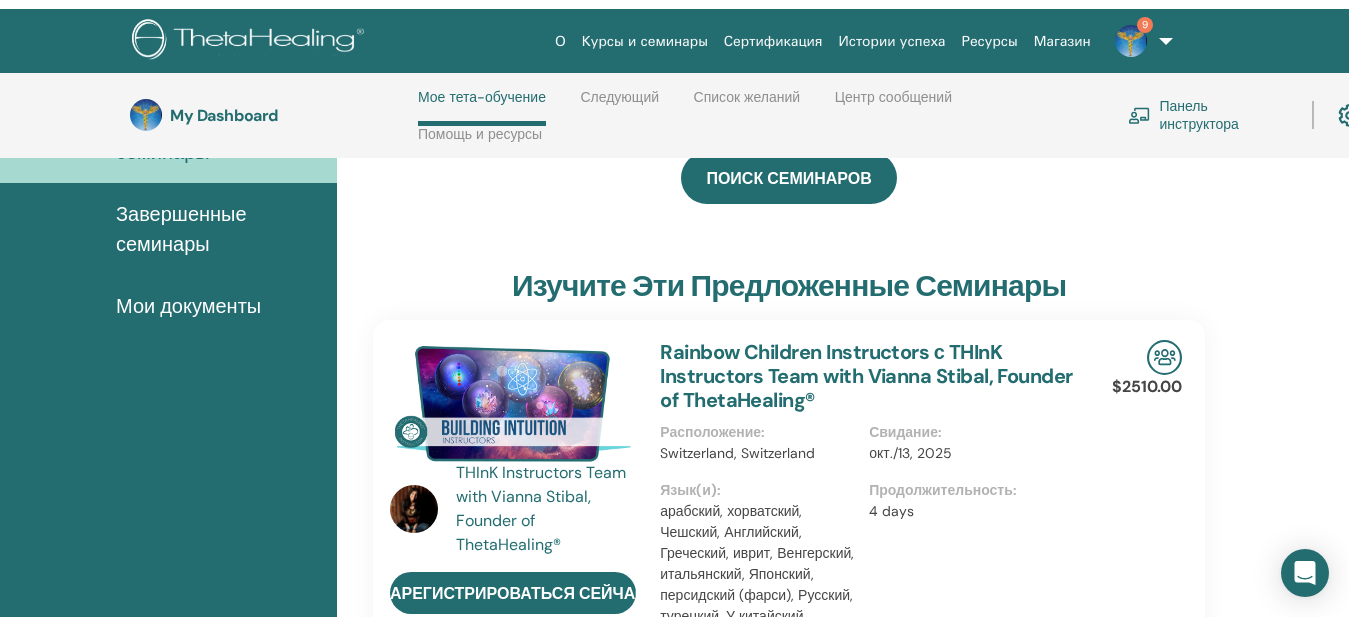 scroll, scrollTop: 0, scrollLeft: 0, axis: both 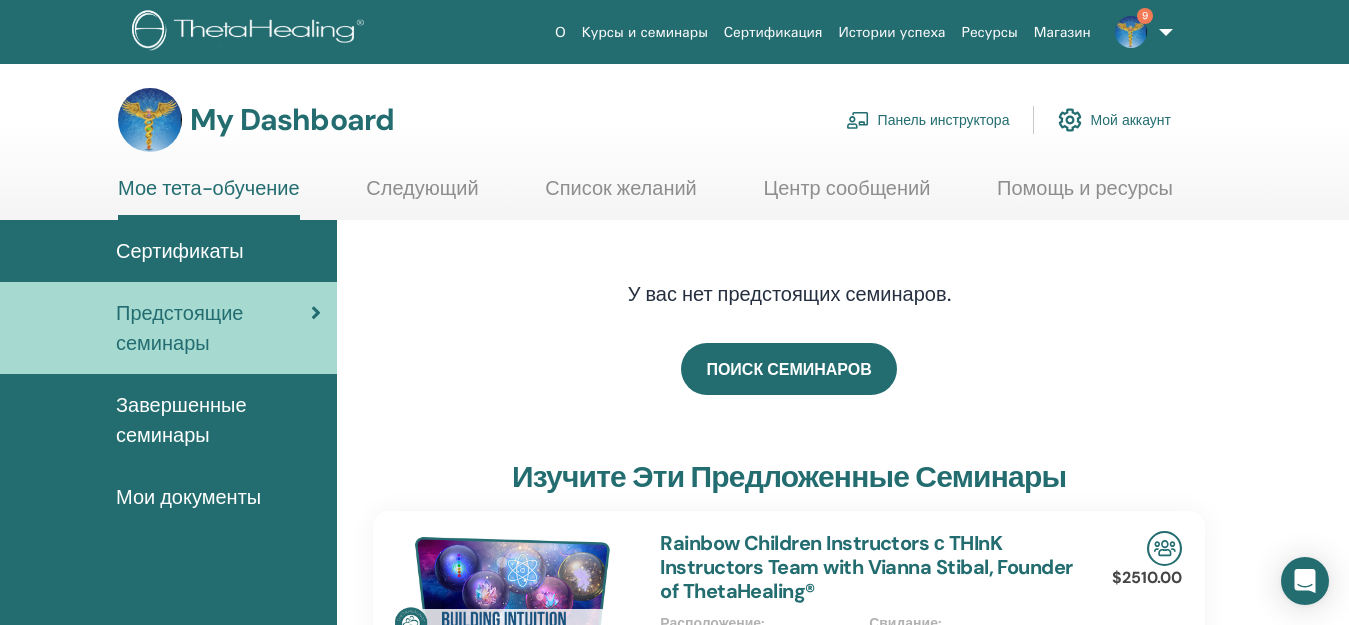 click on "Панель инструктора" at bounding box center [928, 120] 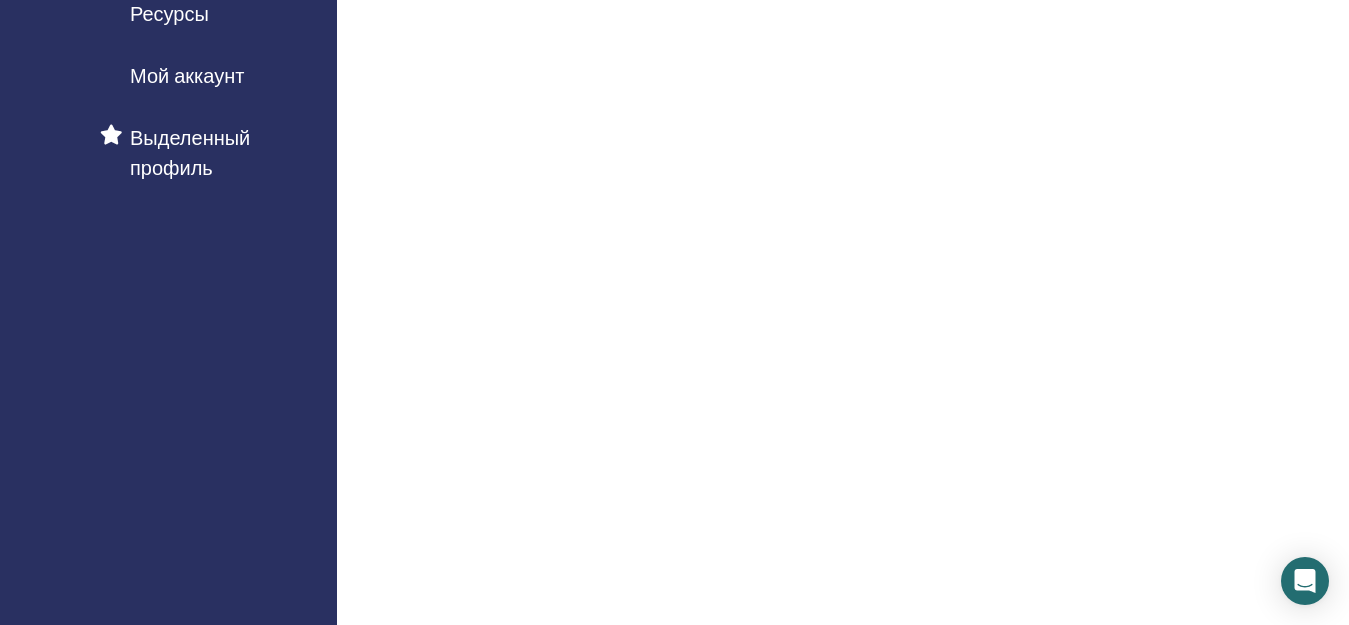 scroll, scrollTop: 500, scrollLeft: 0, axis: vertical 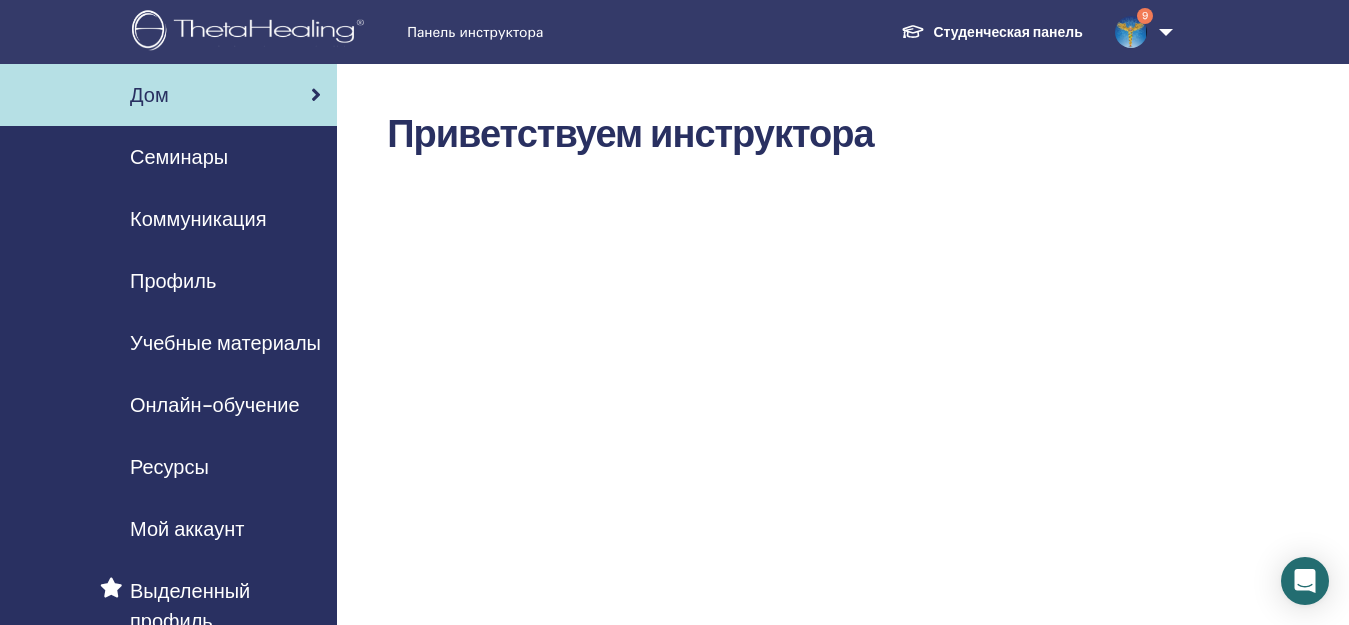 click on "Семинары" at bounding box center [179, 157] 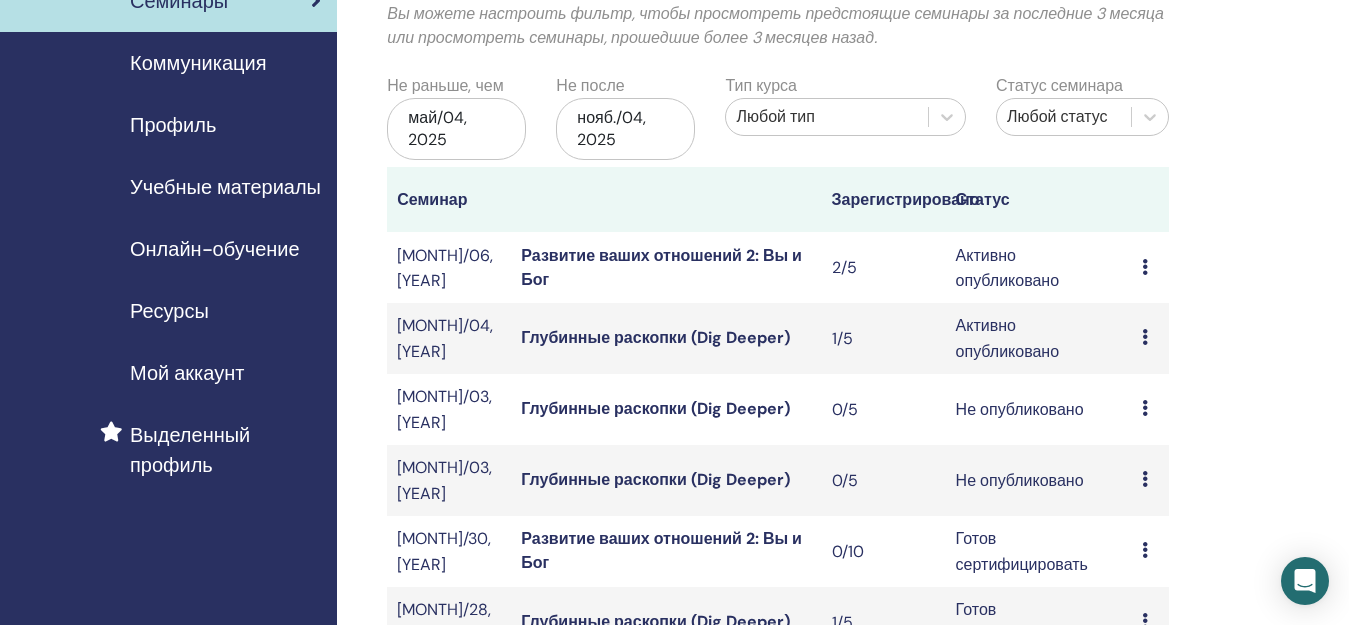 scroll, scrollTop: 200, scrollLeft: 0, axis: vertical 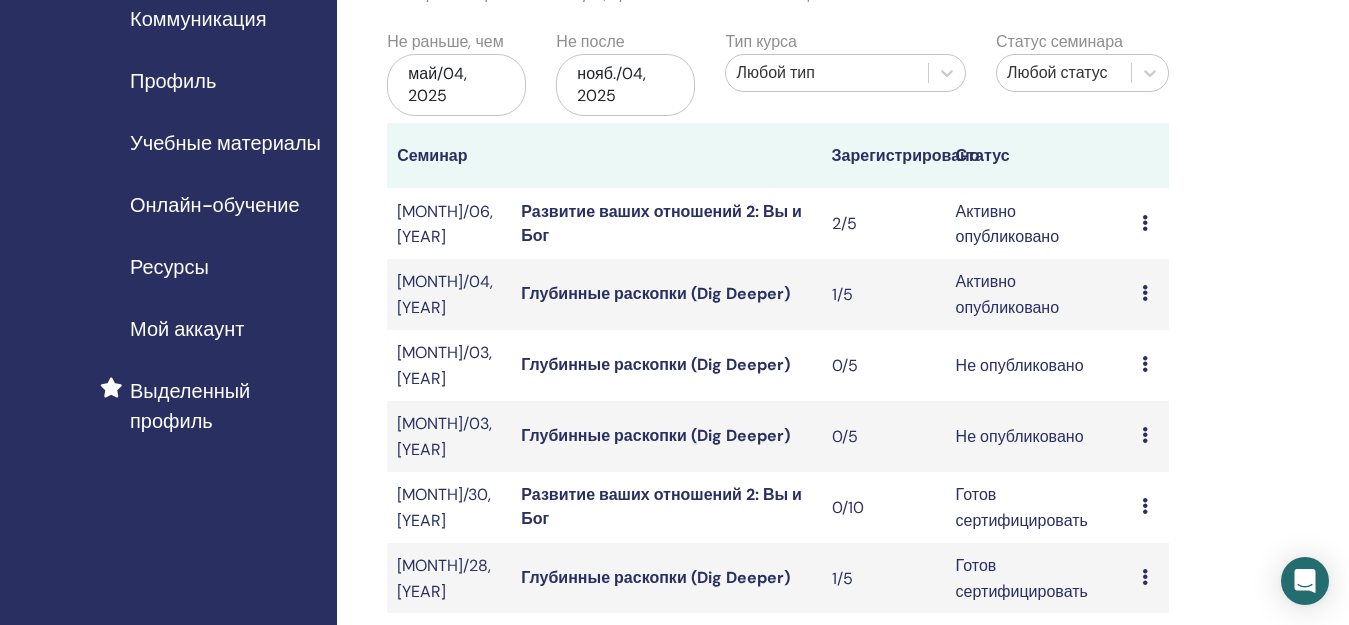 click on "Глубинные раскопки (Dig Deeper)" at bounding box center [655, 293] 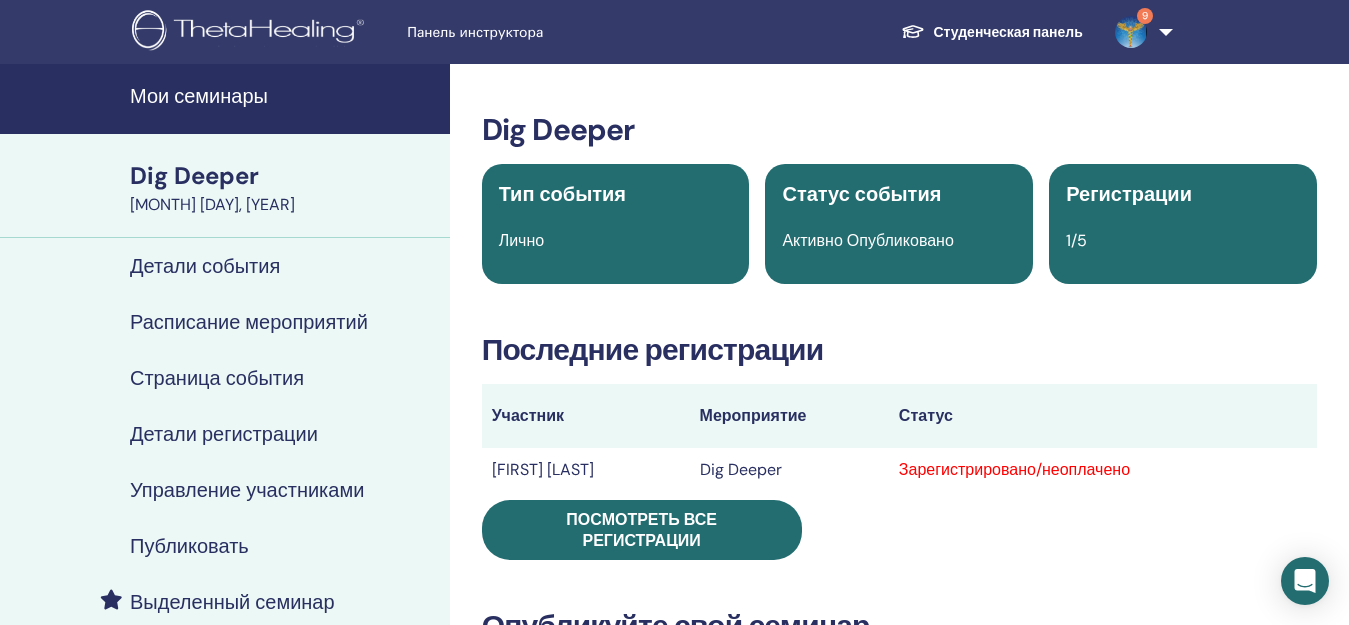 scroll, scrollTop: 0, scrollLeft: 0, axis: both 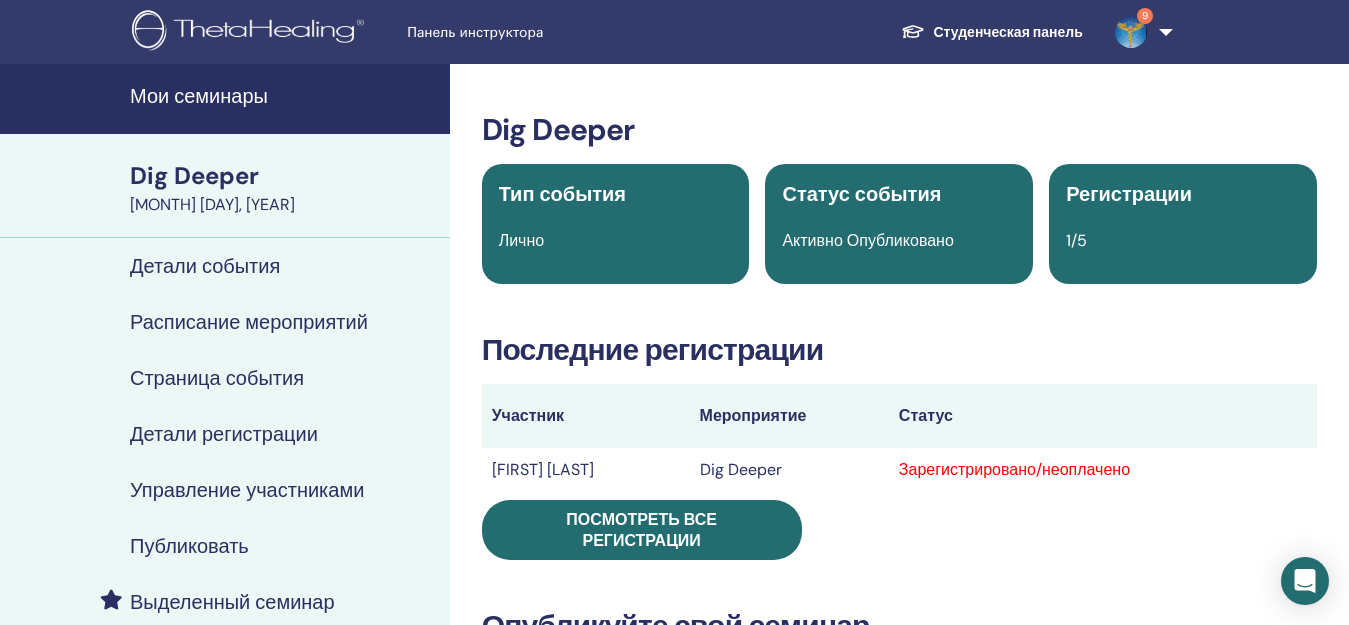 click on "Зарегистрировано/неоплачено" at bounding box center (1103, 470) 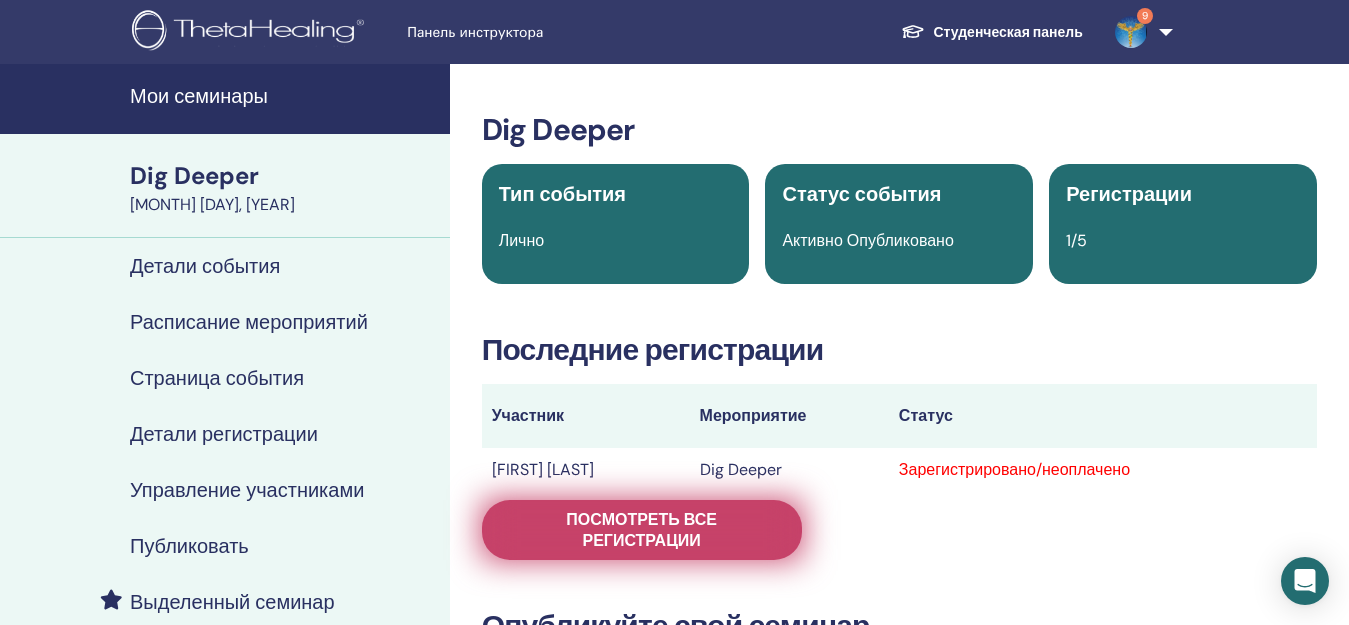 click on "Посмотреть все регистрации" at bounding box center (642, 530) 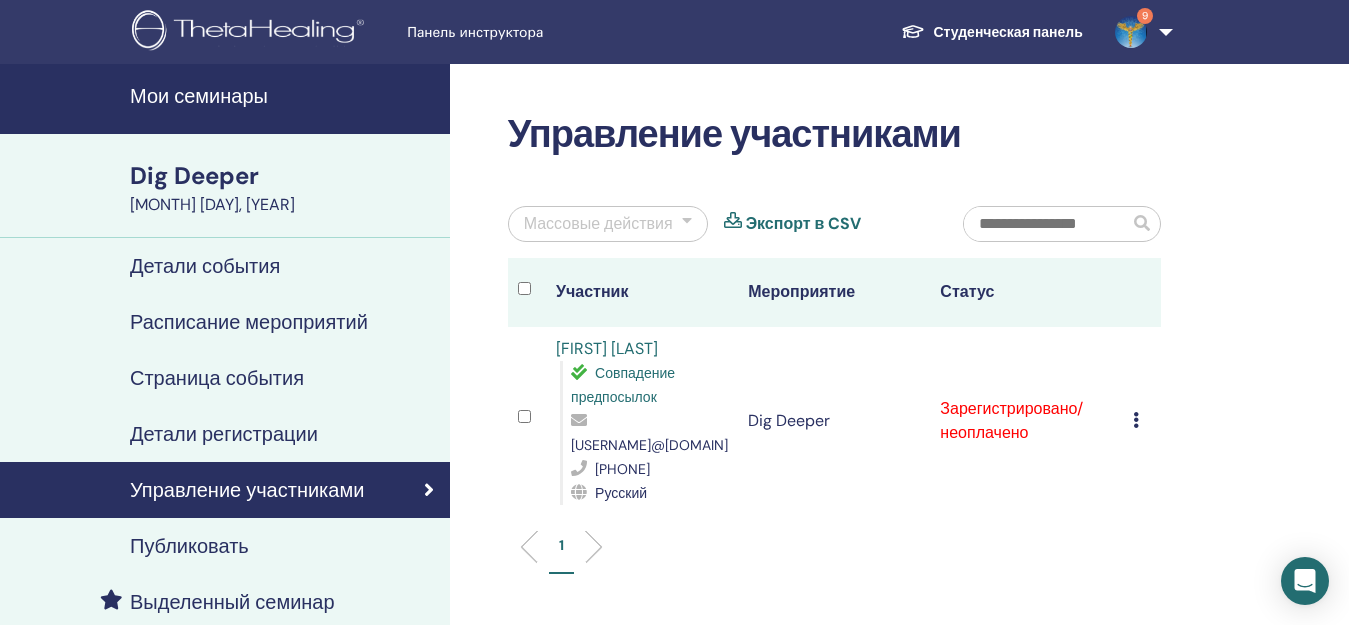click at bounding box center (1136, 420) 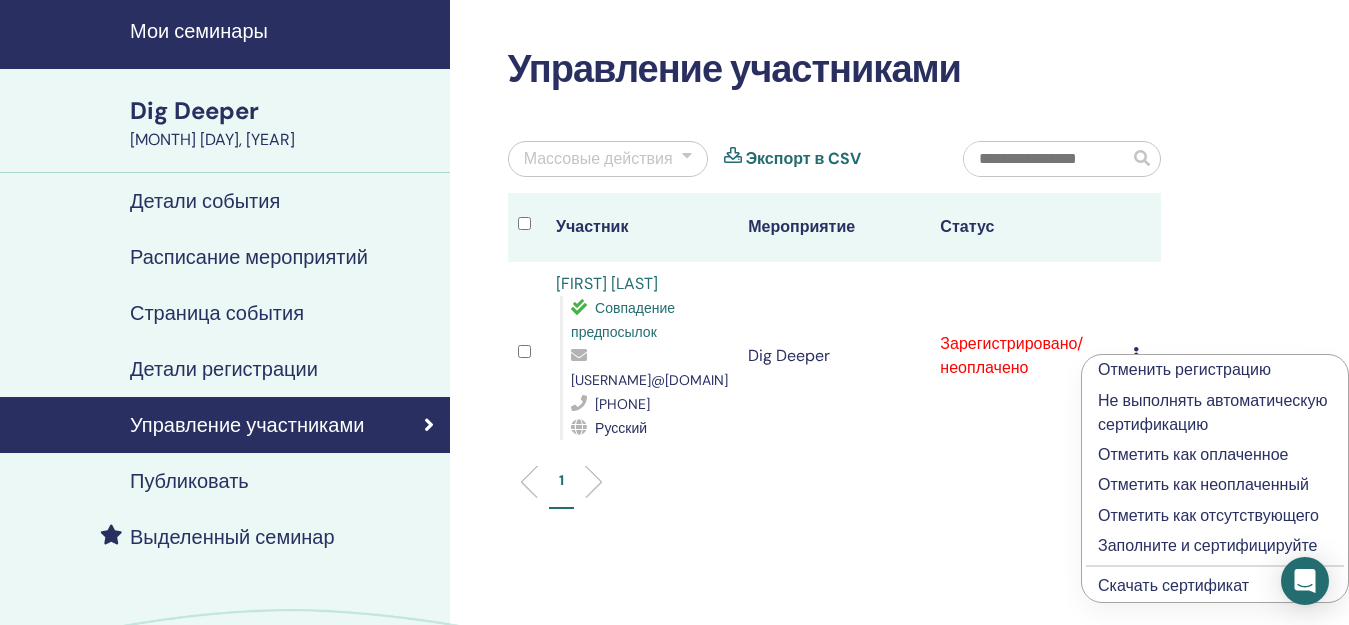 scroll, scrollTop: 100, scrollLeft: 0, axis: vertical 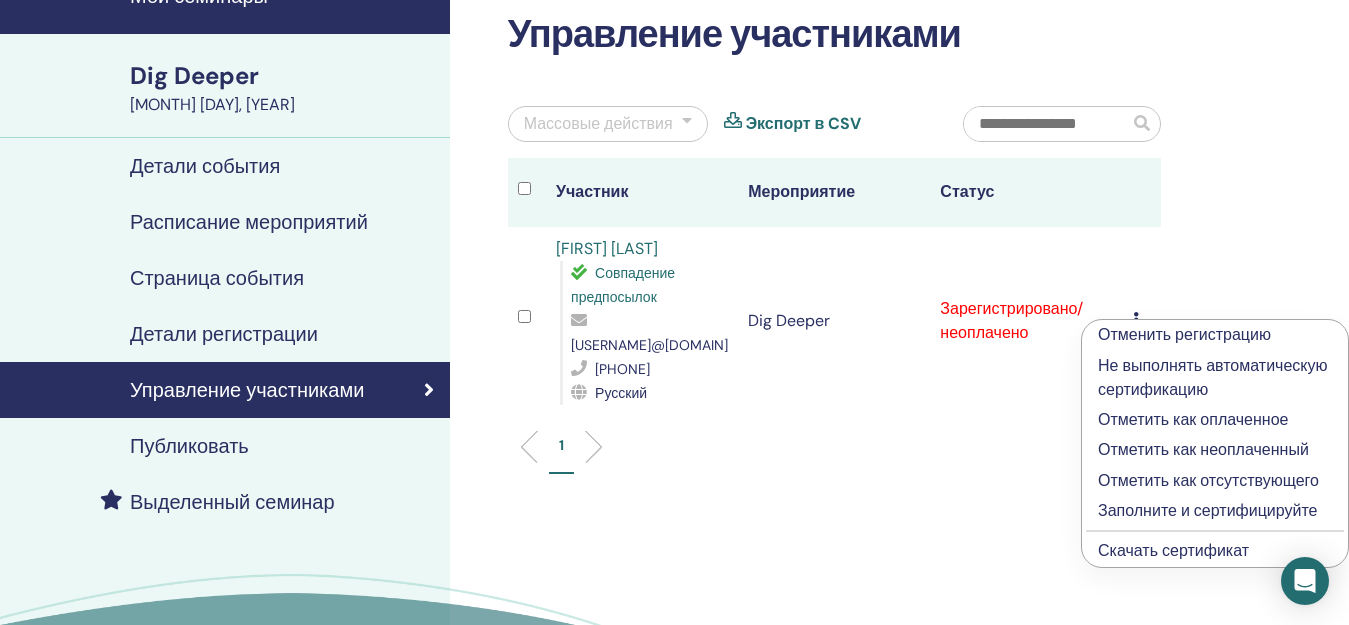 click on "Отметить как оплаченное" at bounding box center [1215, 420] 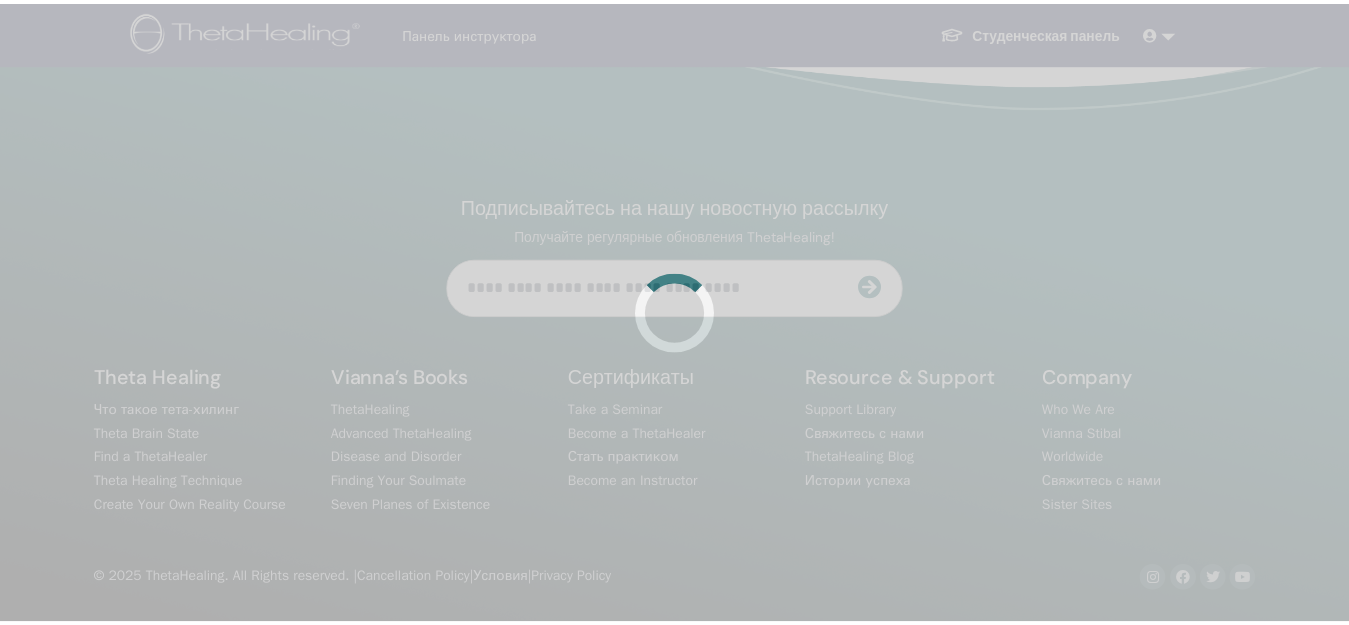 scroll, scrollTop: 0, scrollLeft: 0, axis: both 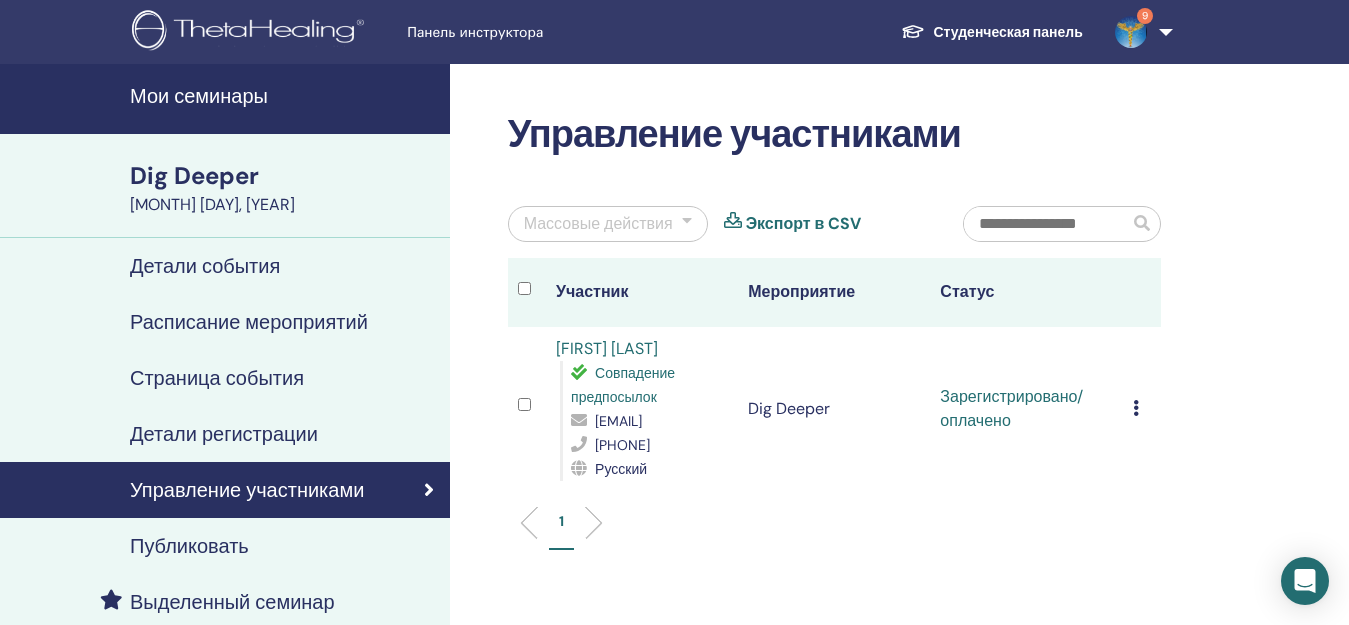 click at bounding box center [1136, 408] 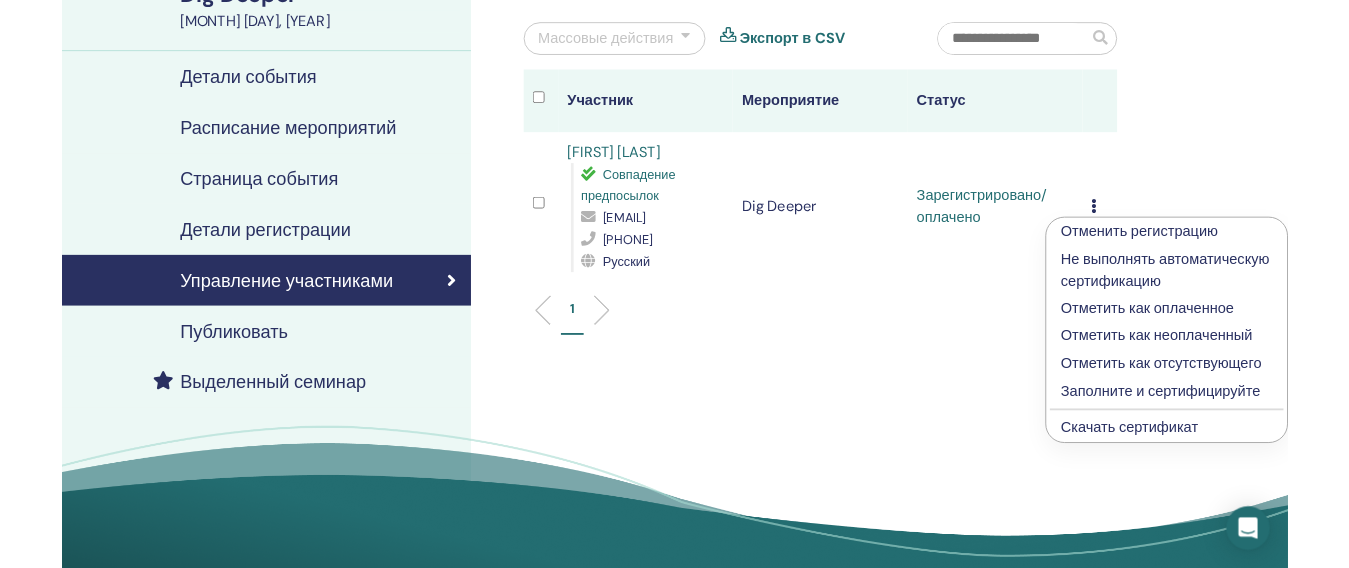 scroll, scrollTop: 200, scrollLeft: 0, axis: vertical 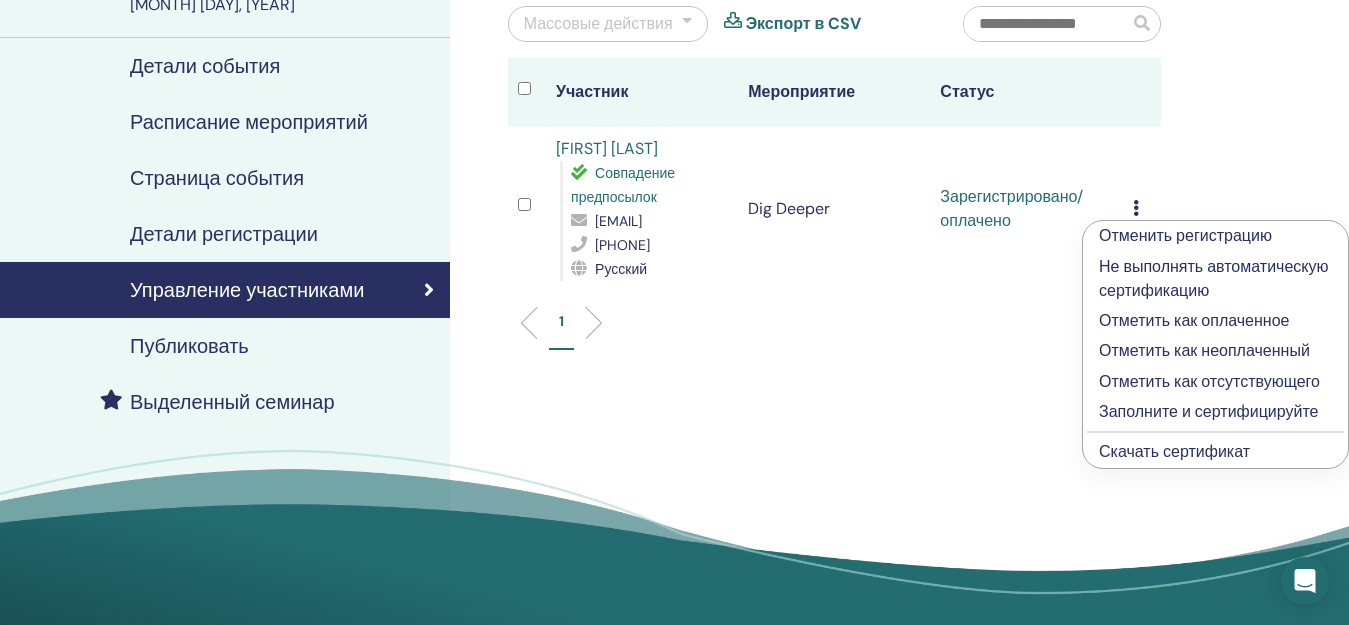 click on "Скачать сертификат" at bounding box center (1174, 451) 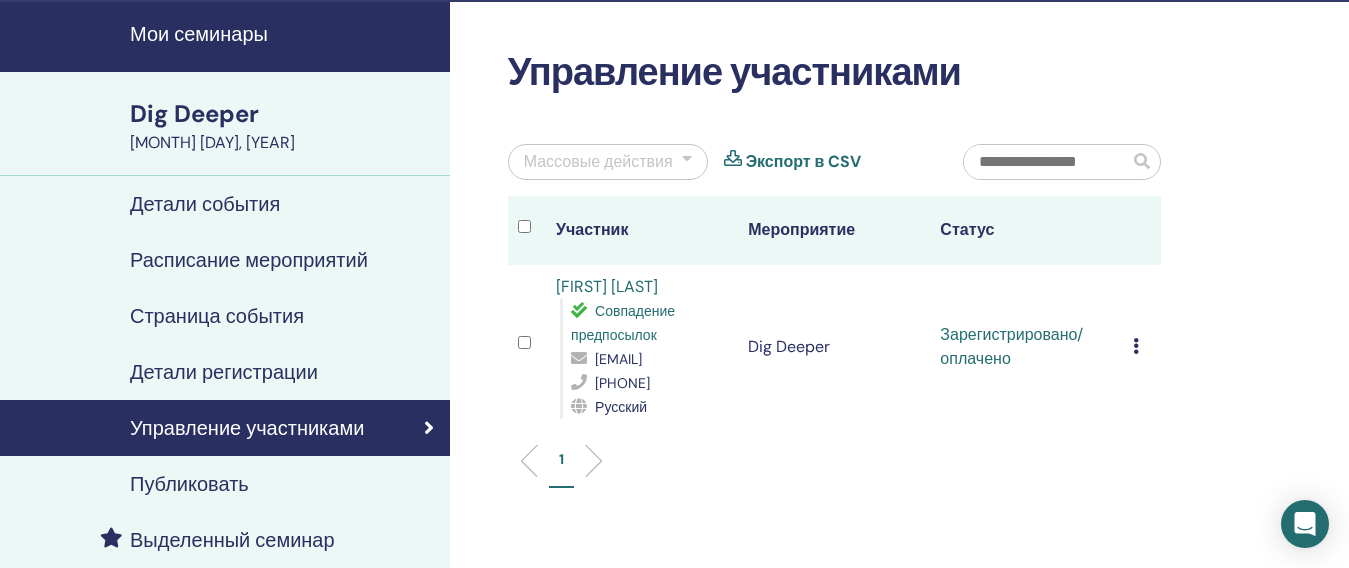 scroll, scrollTop: 0, scrollLeft: 0, axis: both 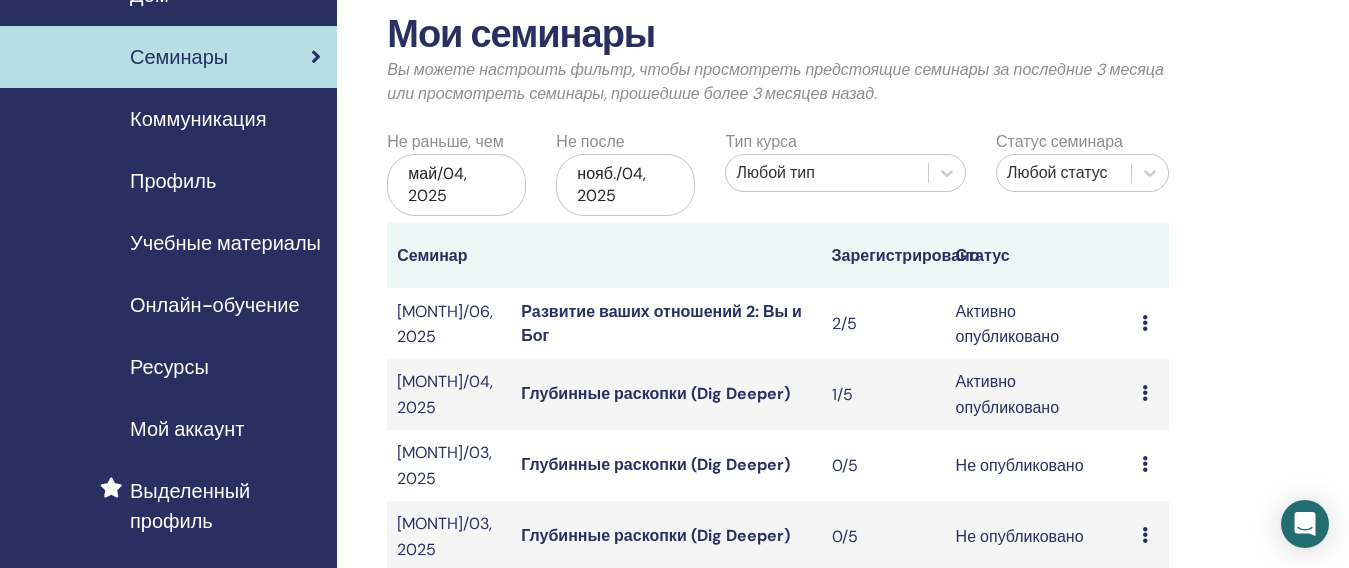 click at bounding box center [1145, 323] 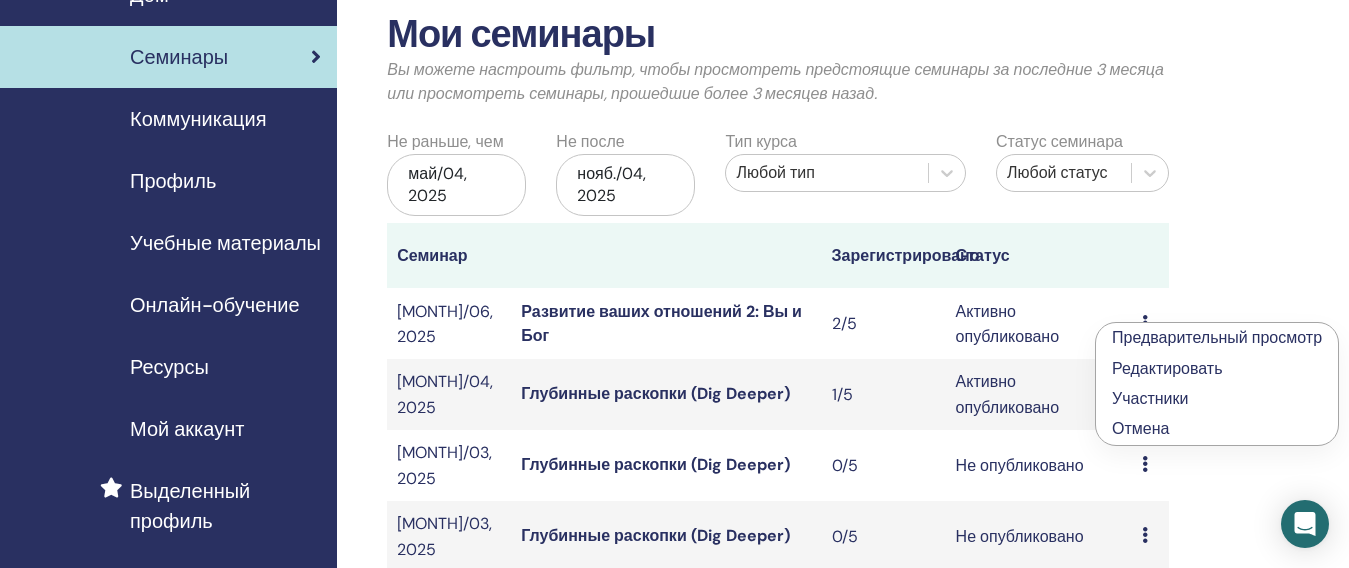click on "Развитие ваших отношений 2: Вы и Бог" at bounding box center [661, 323] 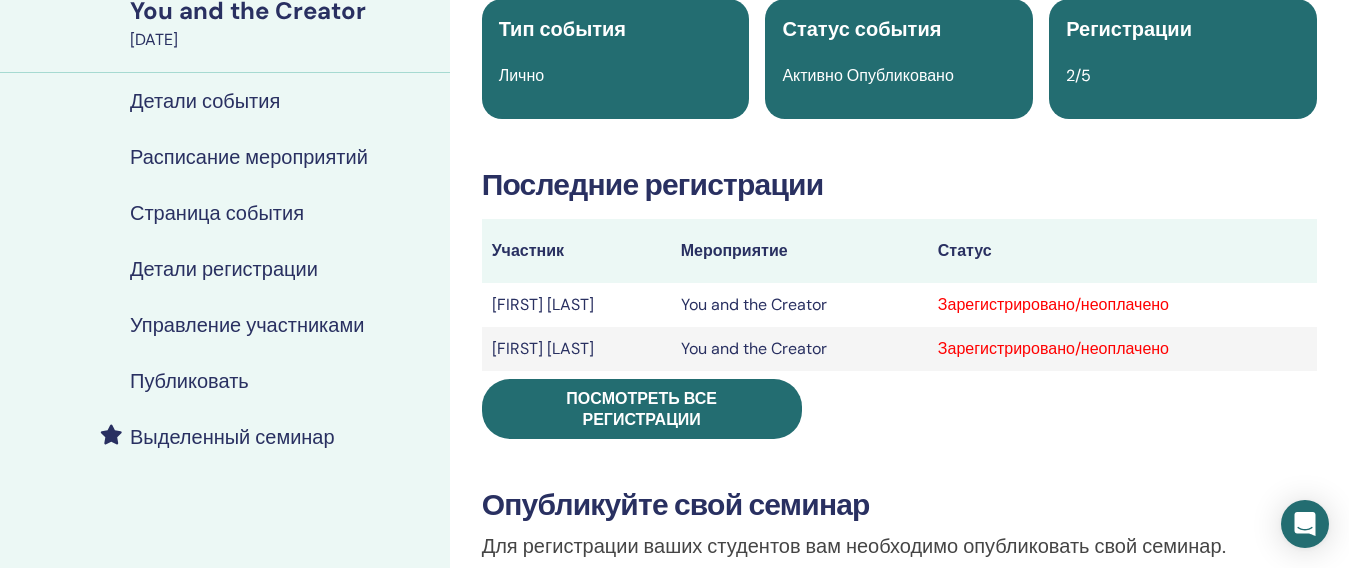 scroll, scrollTop: 200, scrollLeft: 0, axis: vertical 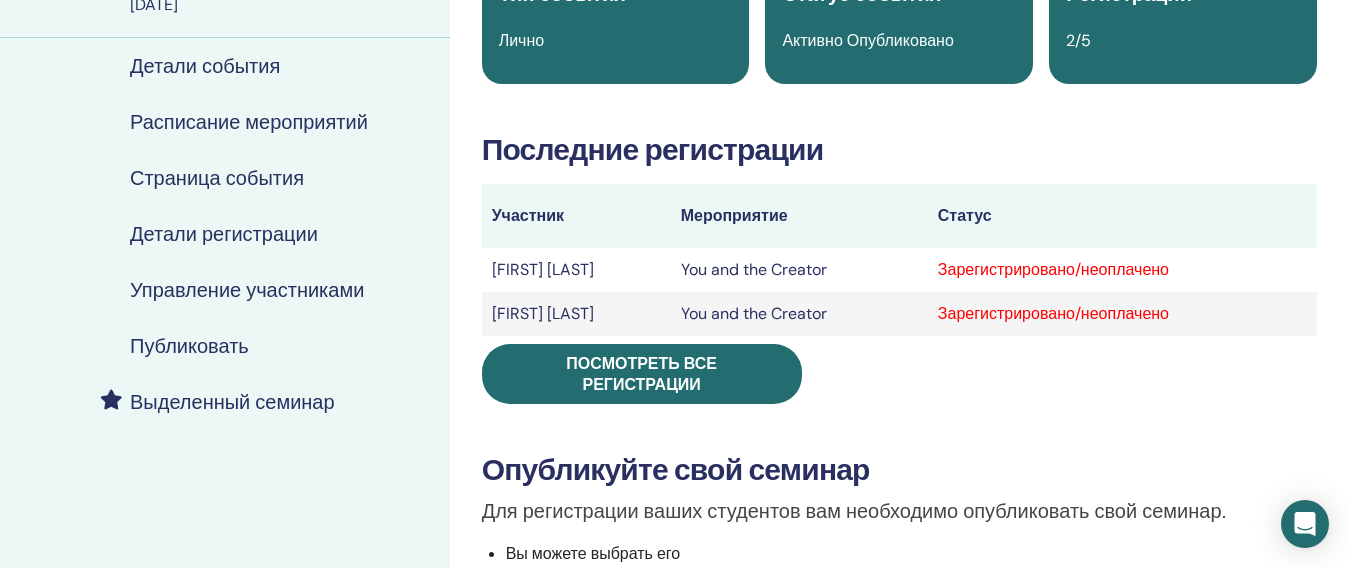 click on "Зарегистрировано/неоплачено" at bounding box center [1122, 270] 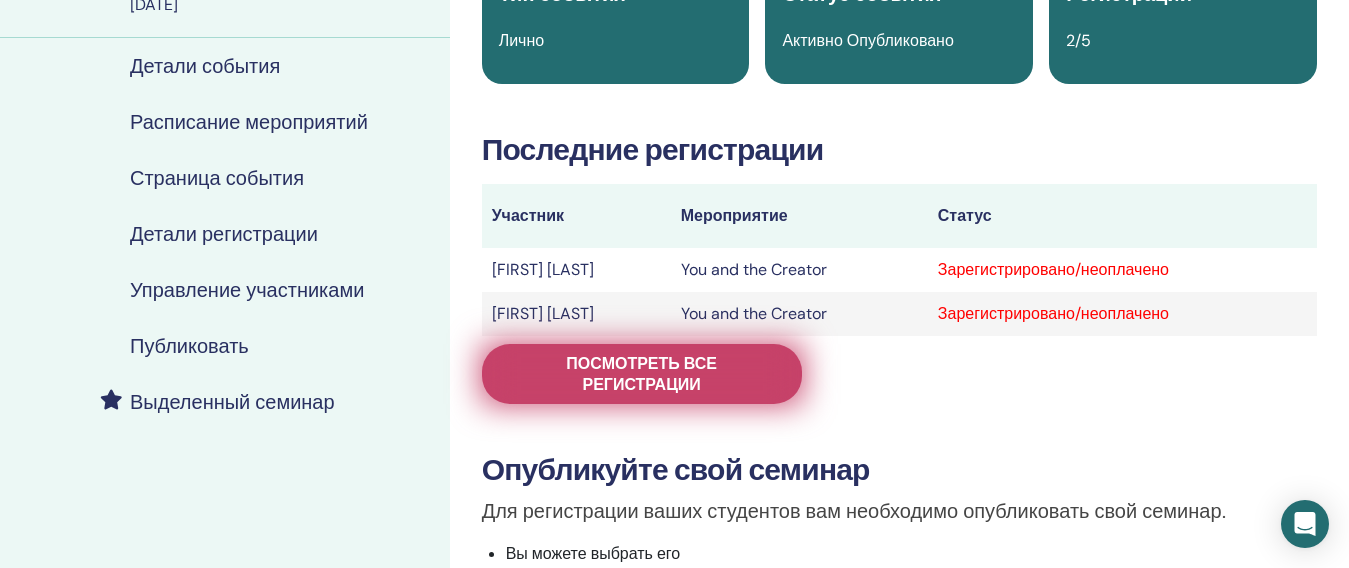 click on "Посмотреть все регистрации" at bounding box center (642, 374) 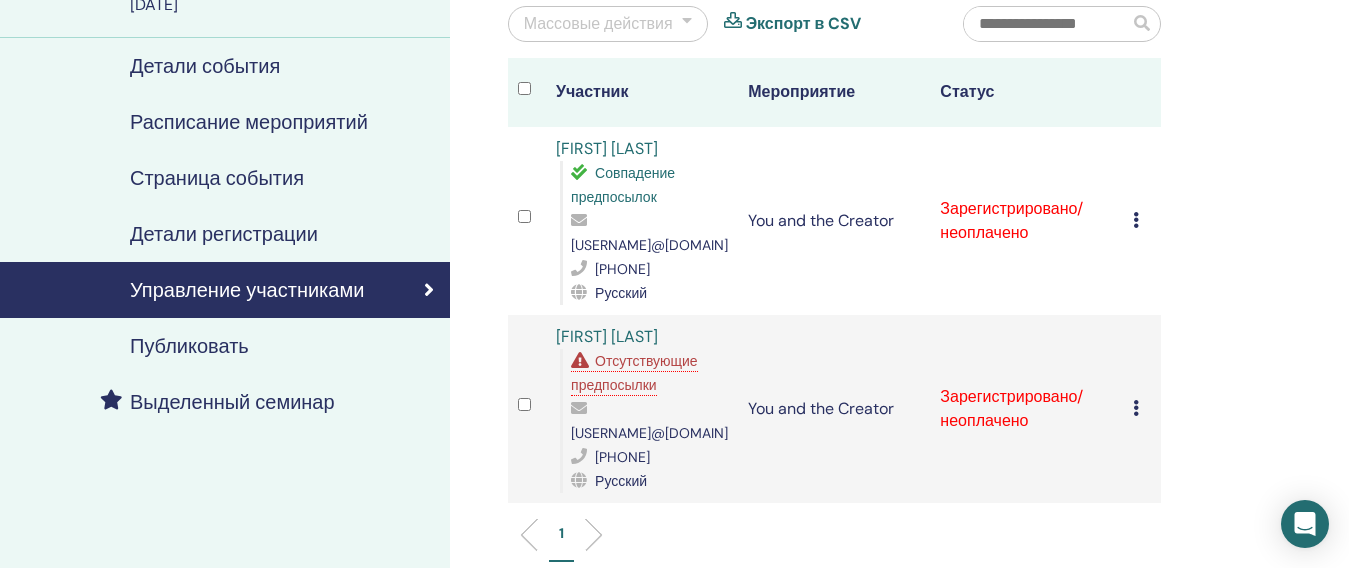 click on "Отсутствующие предпосылки" at bounding box center (634, 373) 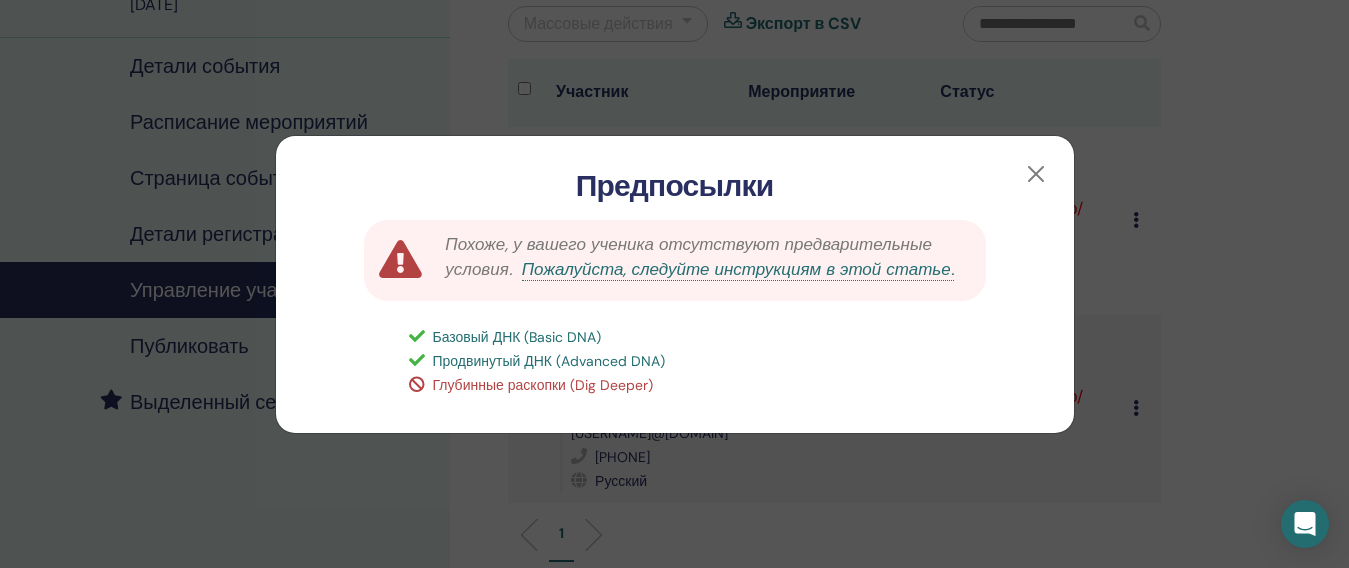 click on "Глубинные раскопки (Dig Deeper)" at bounding box center [543, 385] 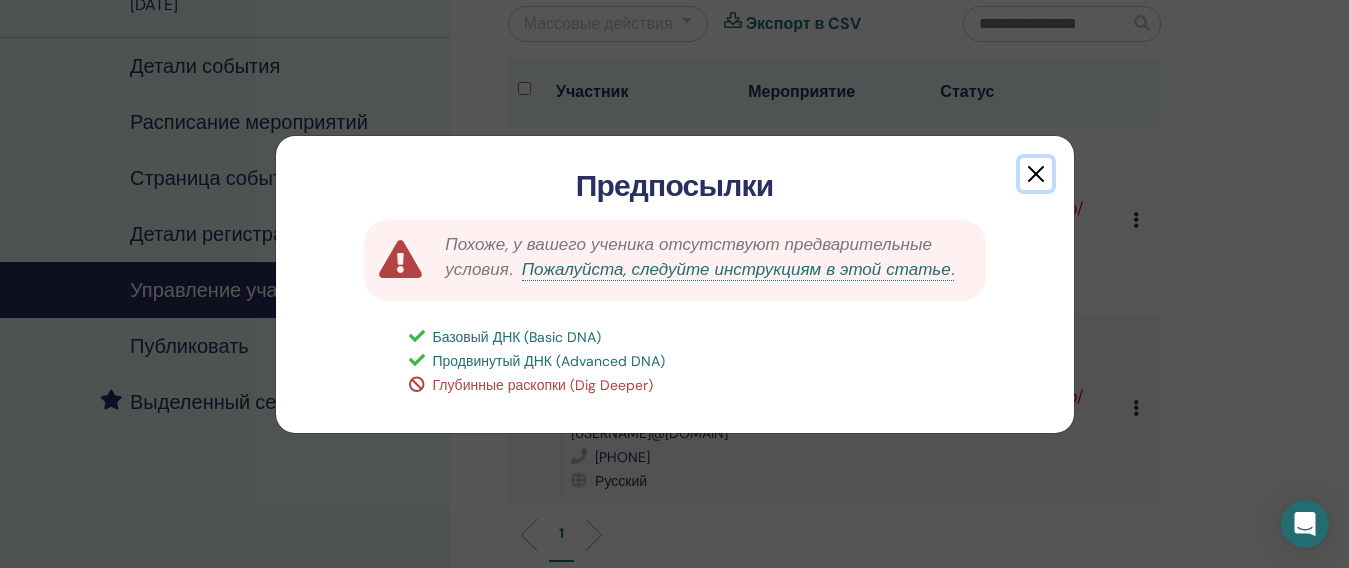 click at bounding box center (1036, 174) 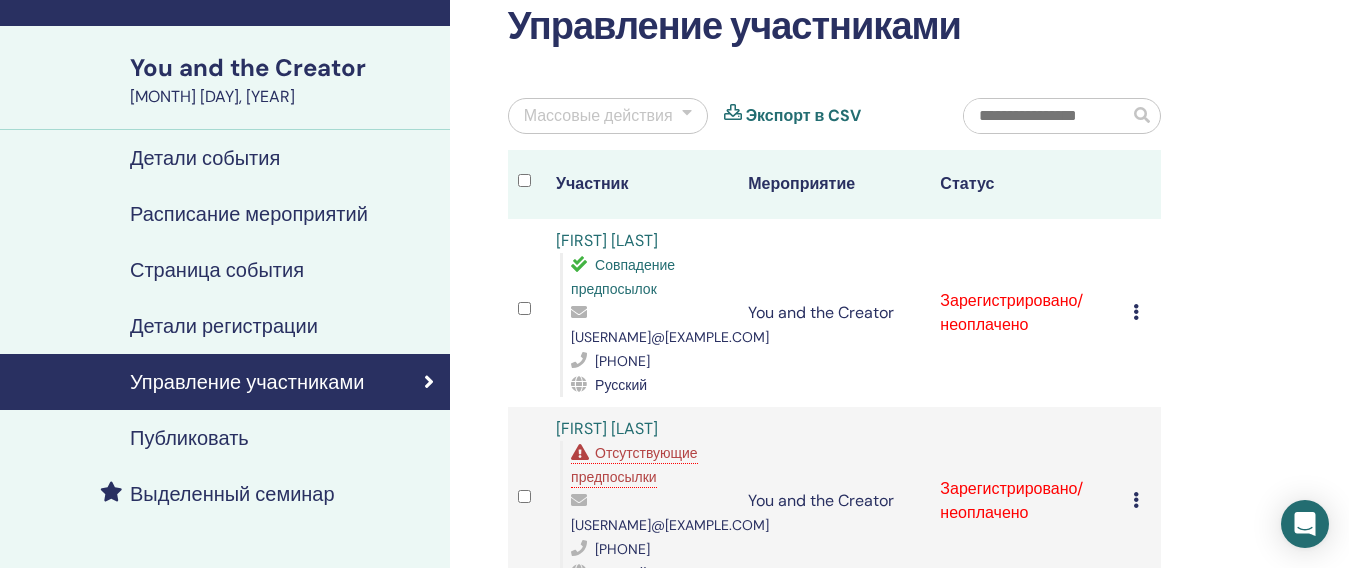scroll, scrollTop: 0, scrollLeft: 0, axis: both 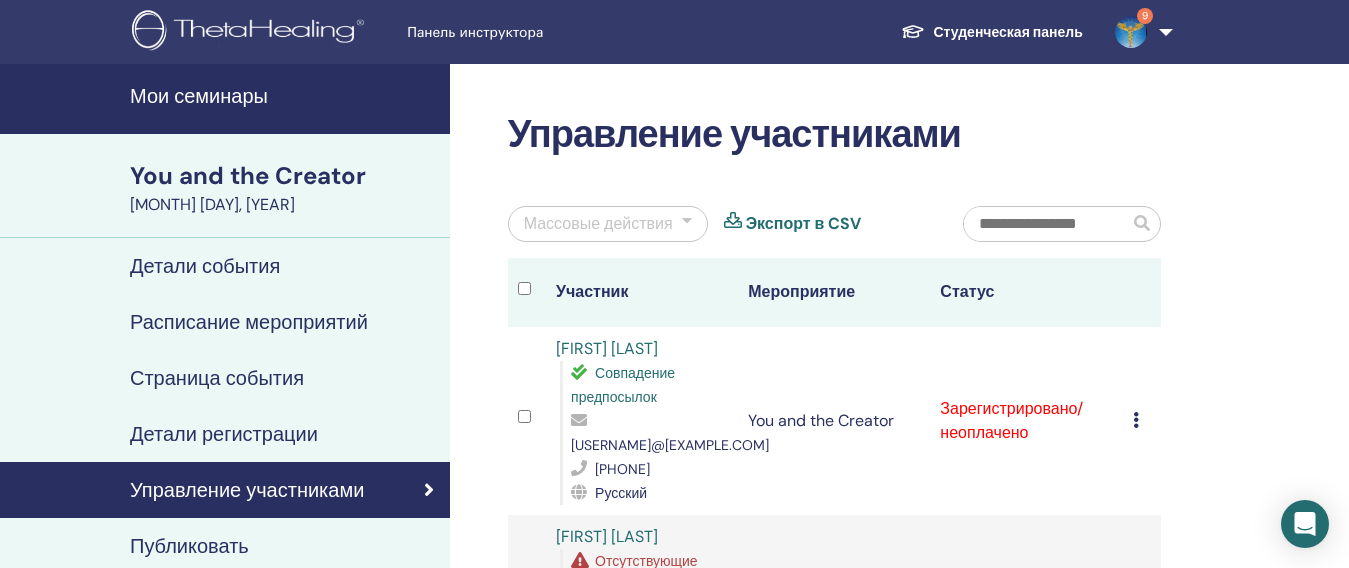 click on "Мои семинары" at bounding box center (284, 96) 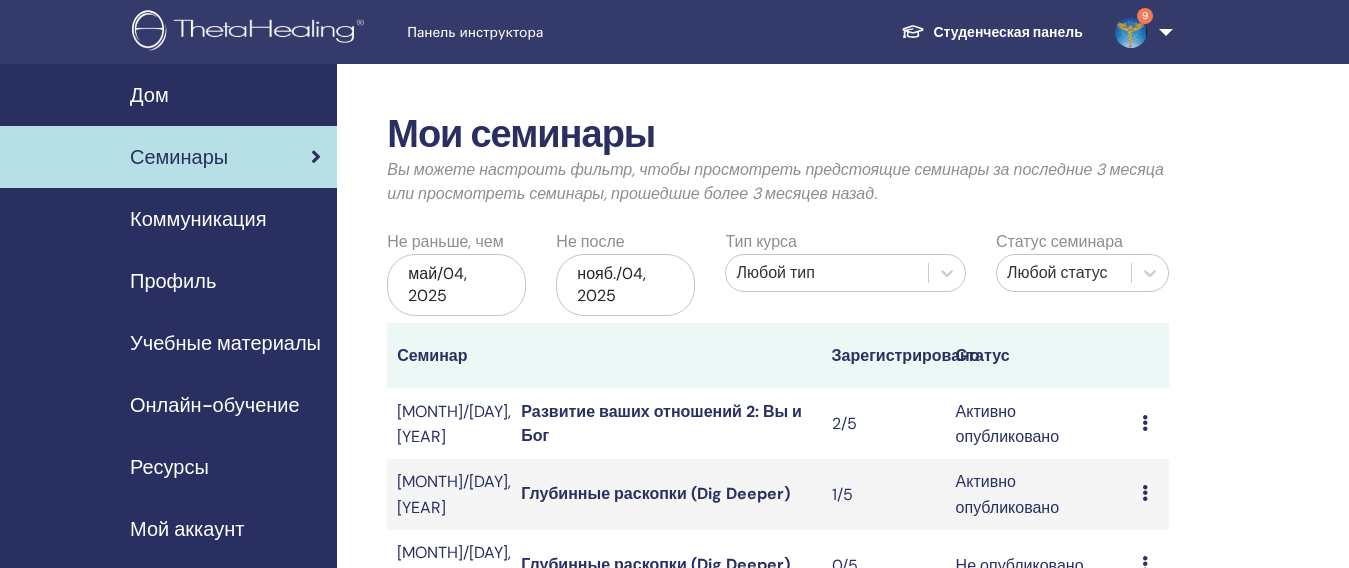 scroll, scrollTop: 200, scrollLeft: 0, axis: vertical 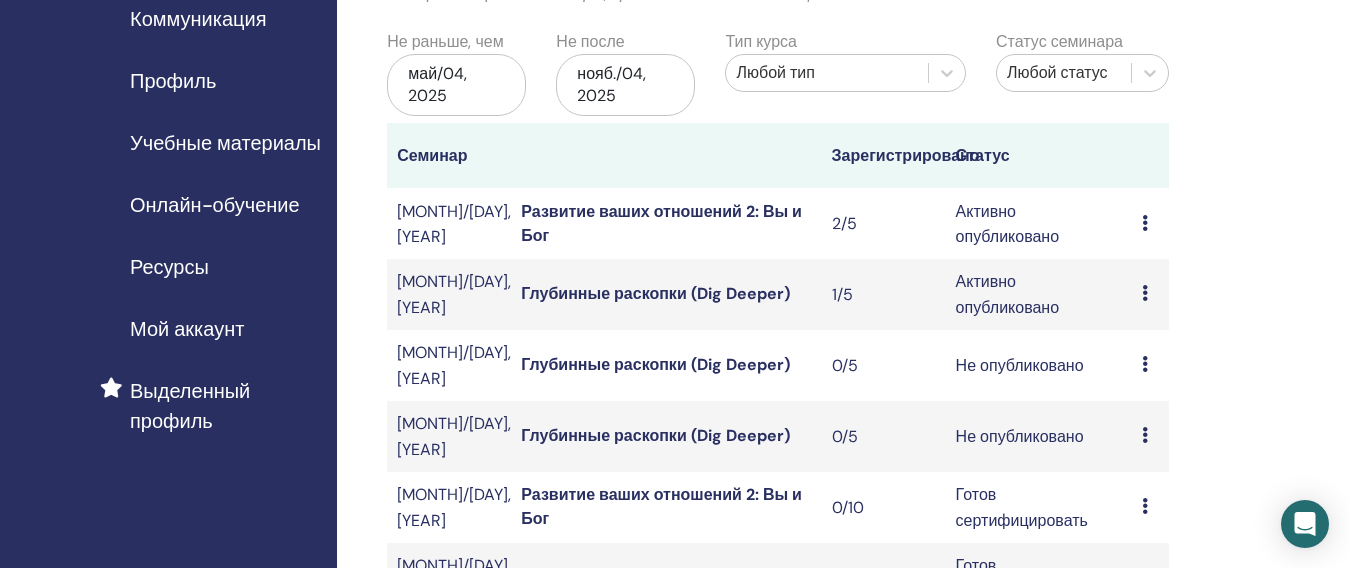 click at bounding box center [1145, 293] 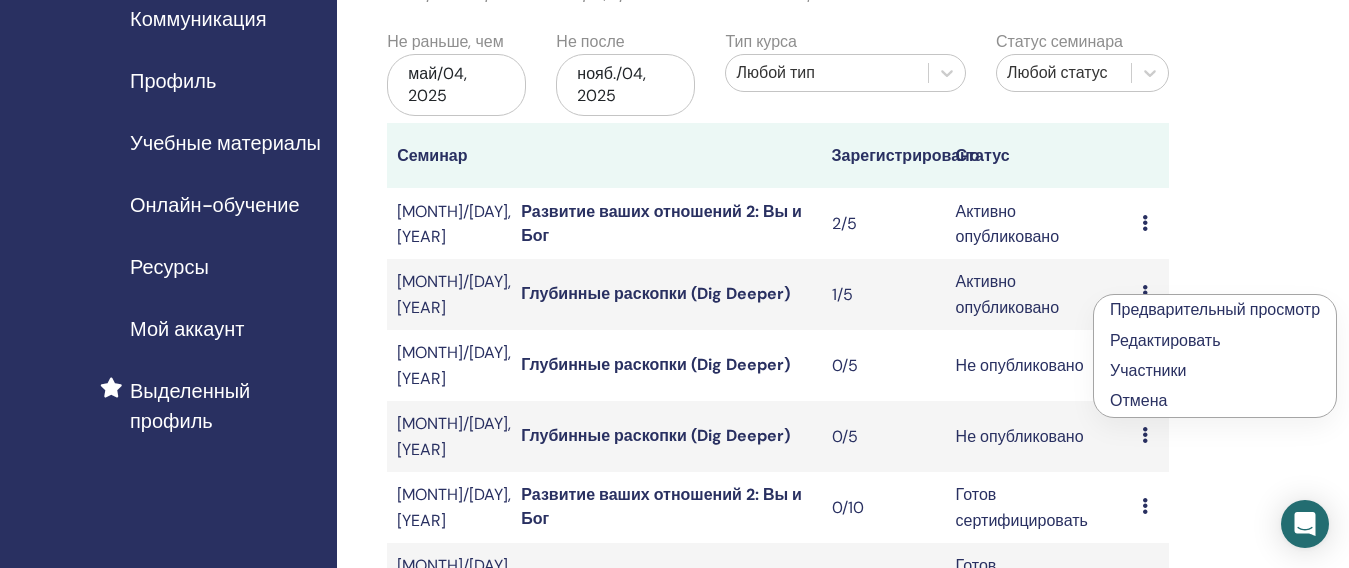 click on "Предварительный просмотр" at bounding box center [1215, 309] 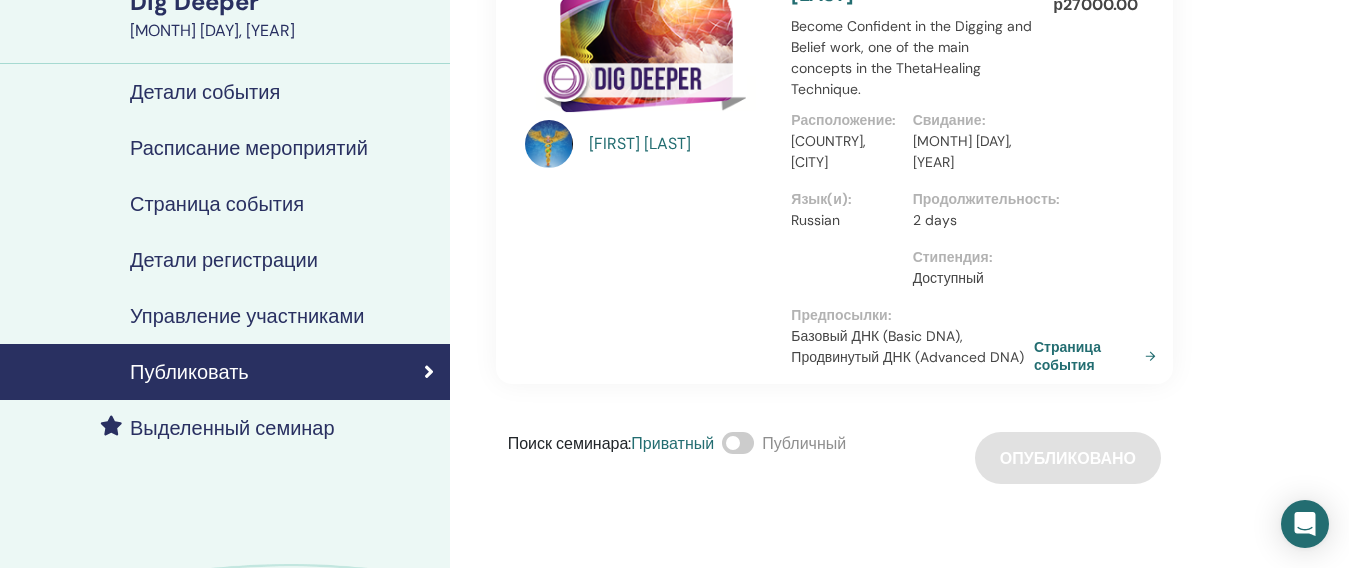 scroll, scrollTop: 100, scrollLeft: 0, axis: vertical 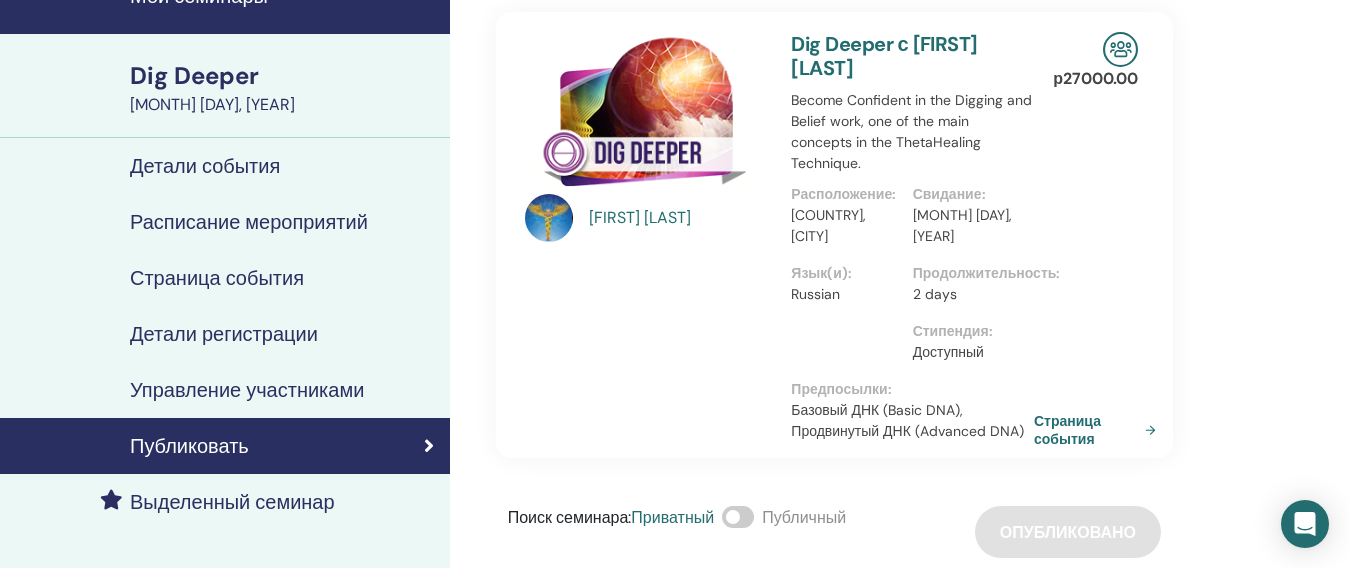 click on "Поиск семинара :  Приватный Публичный Опубликовано" at bounding box center (834, 532) 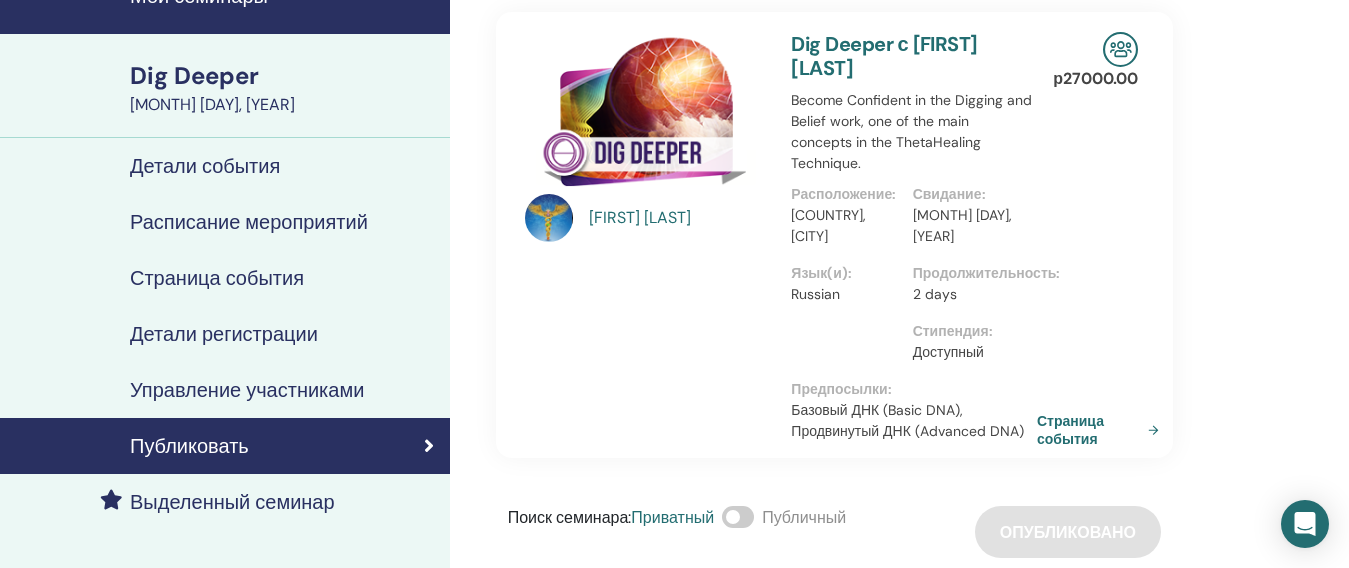 click on "Страница события" at bounding box center [1102, 430] 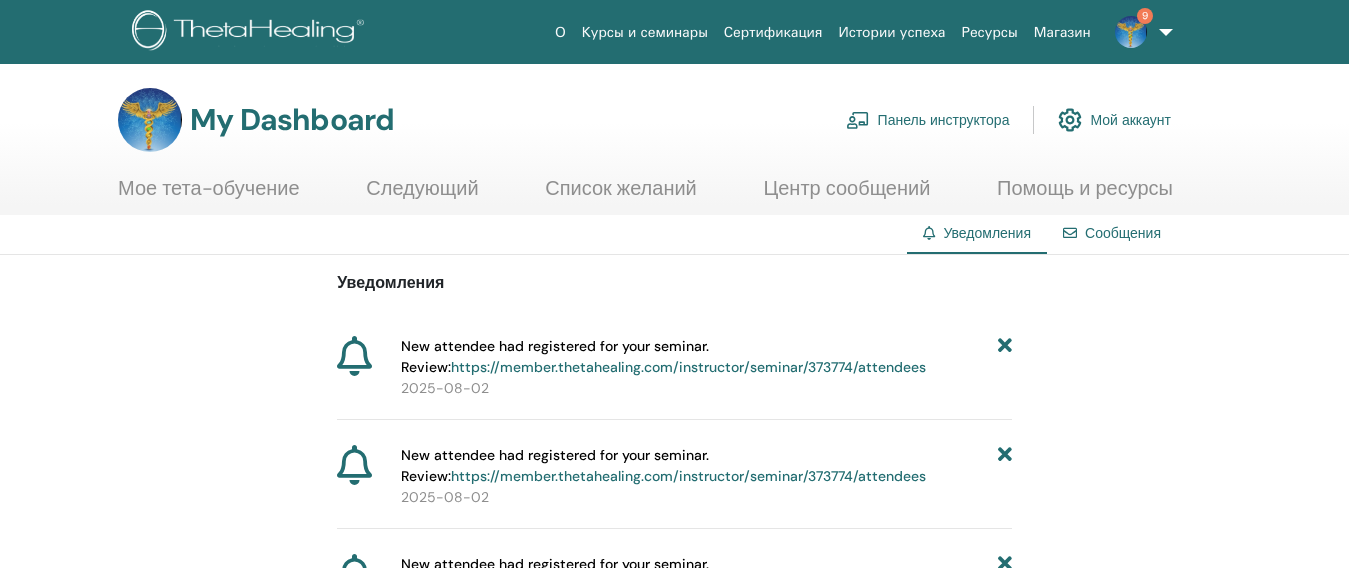 scroll, scrollTop: 0, scrollLeft: 0, axis: both 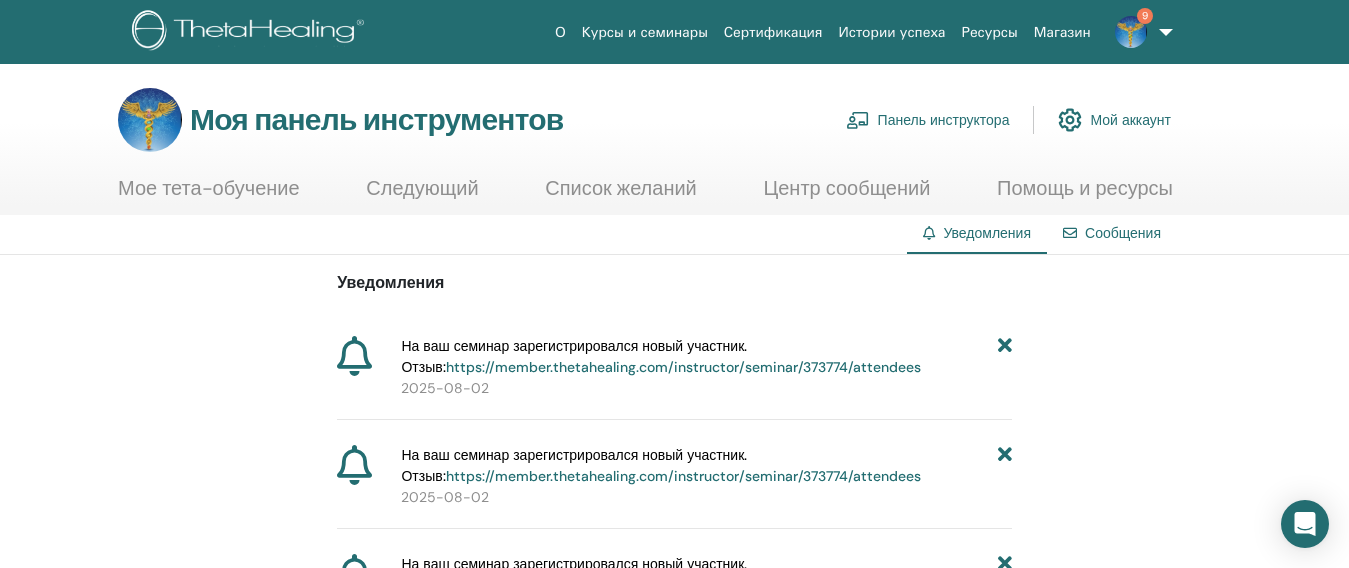 click on "9" at bounding box center (1140, 32) 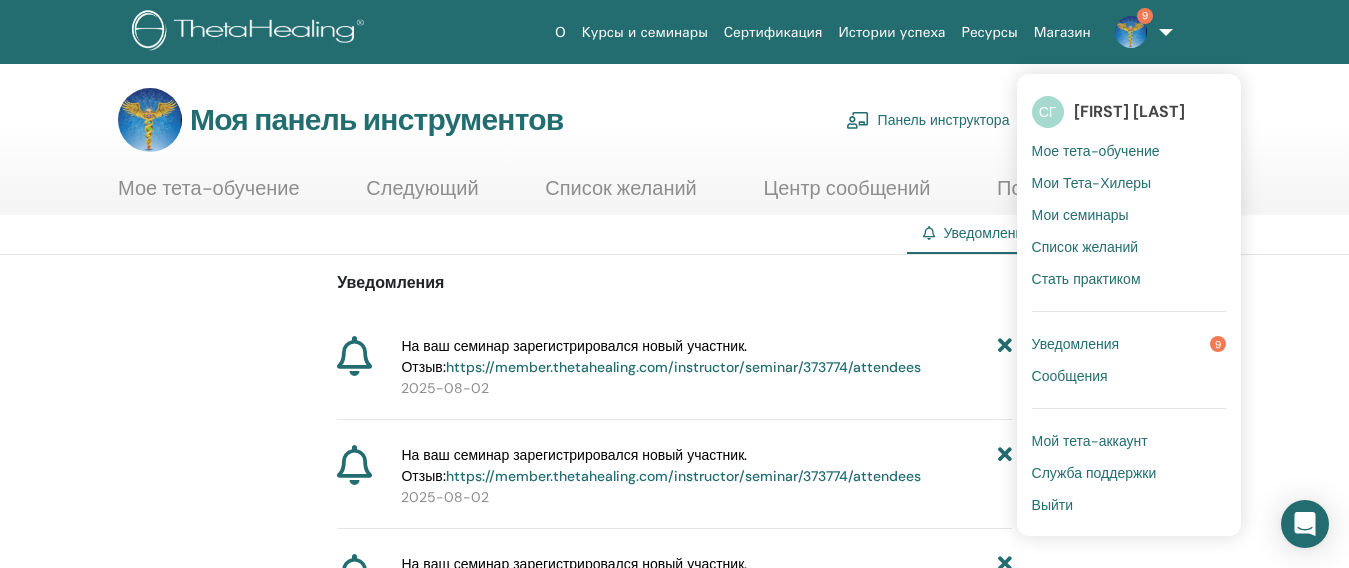 click on "Мои семинары" at bounding box center [1080, 215] 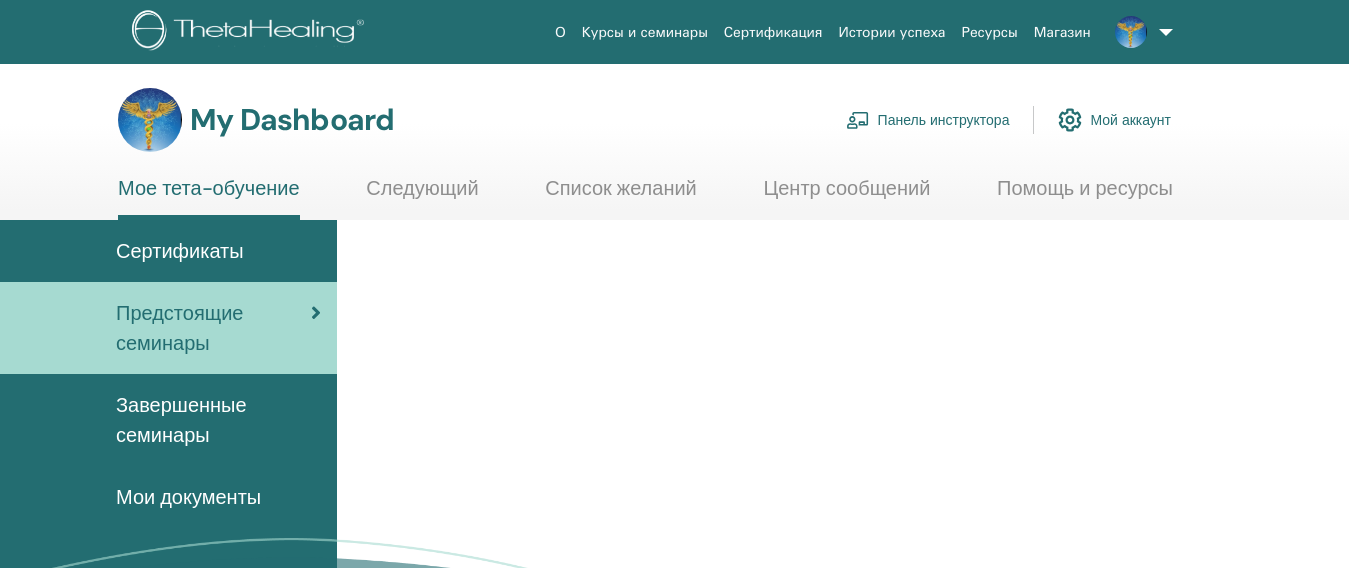 scroll, scrollTop: 0, scrollLeft: 0, axis: both 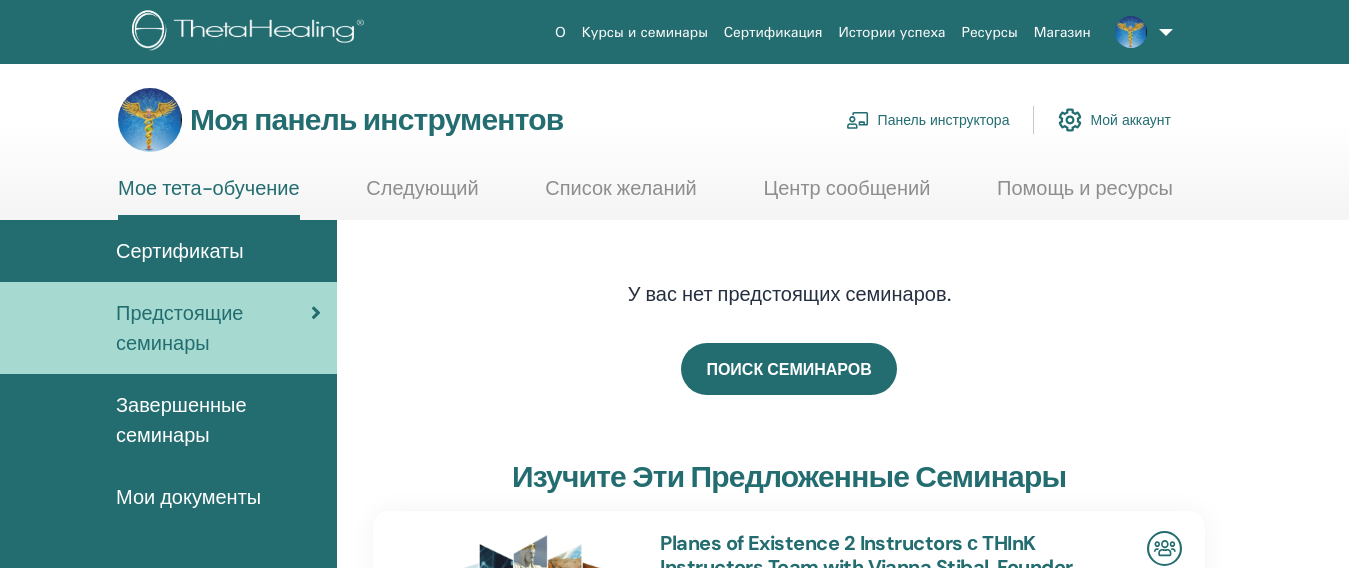 click on "Панель инструктора" at bounding box center (944, 121) 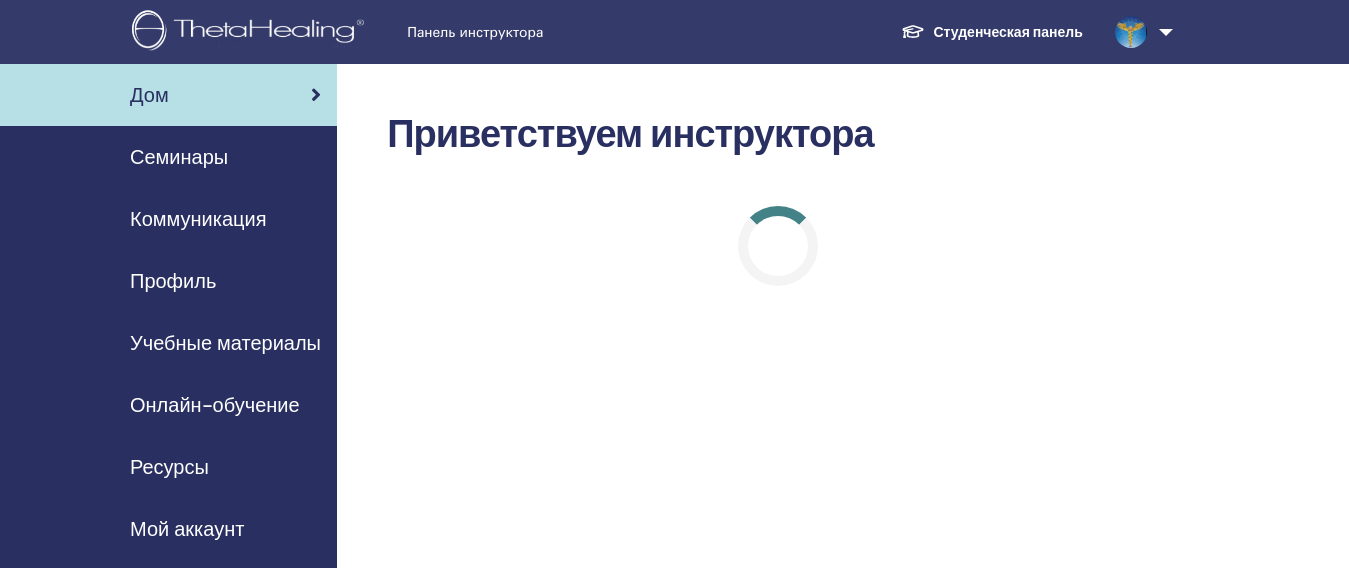 scroll, scrollTop: 0, scrollLeft: 0, axis: both 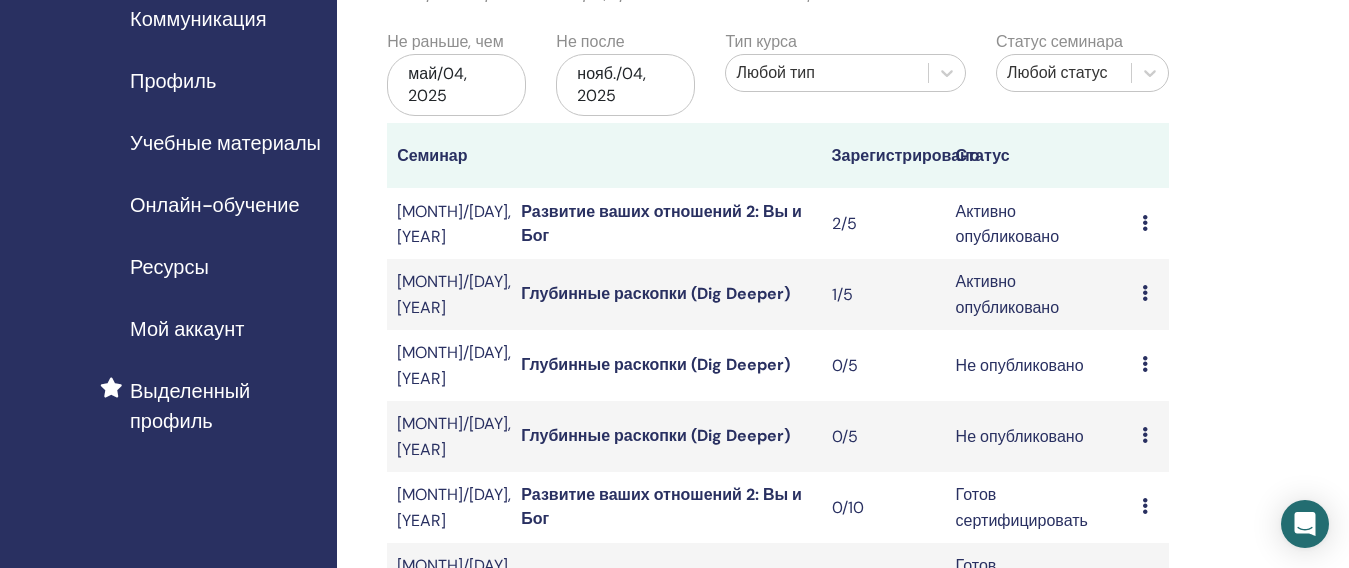 click on "Развитие ваших отношений 2: Вы и Бог" at bounding box center [661, 223] 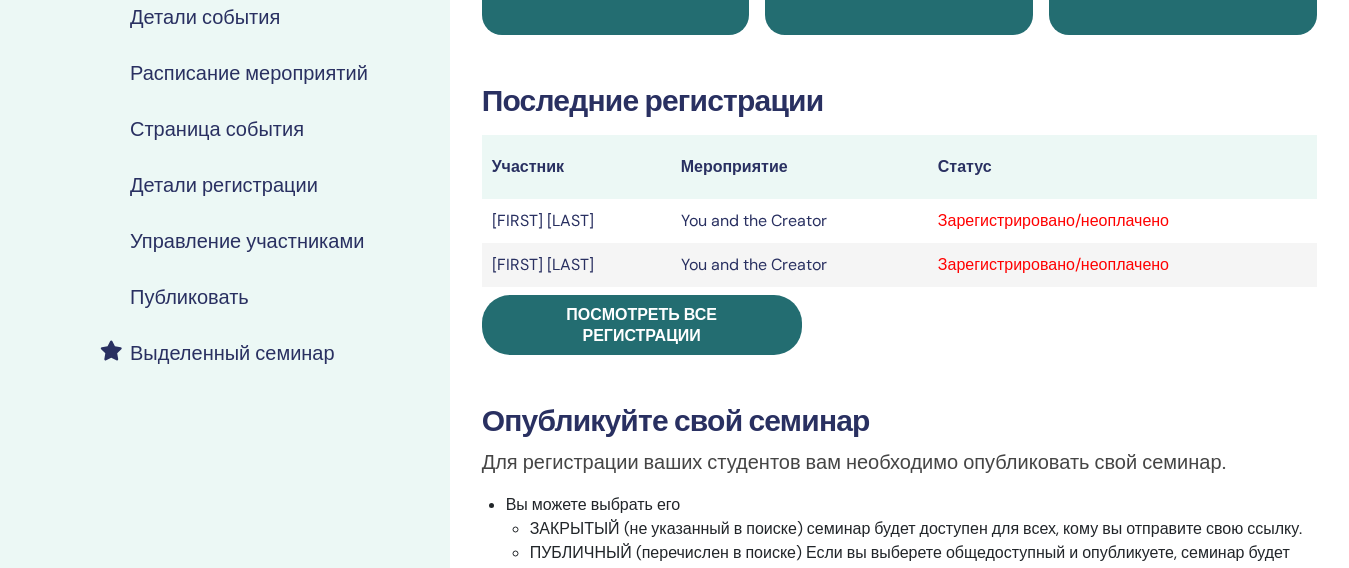 scroll, scrollTop: 300, scrollLeft: 0, axis: vertical 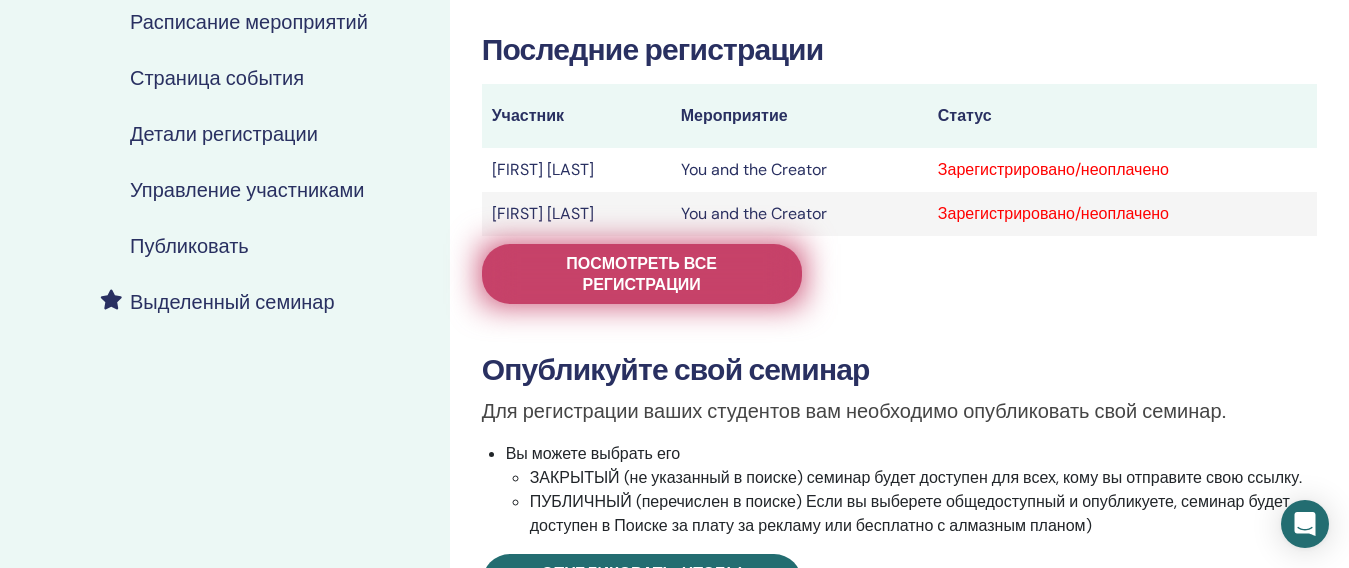 click on "Посмотреть все регистрации" at bounding box center [642, 274] 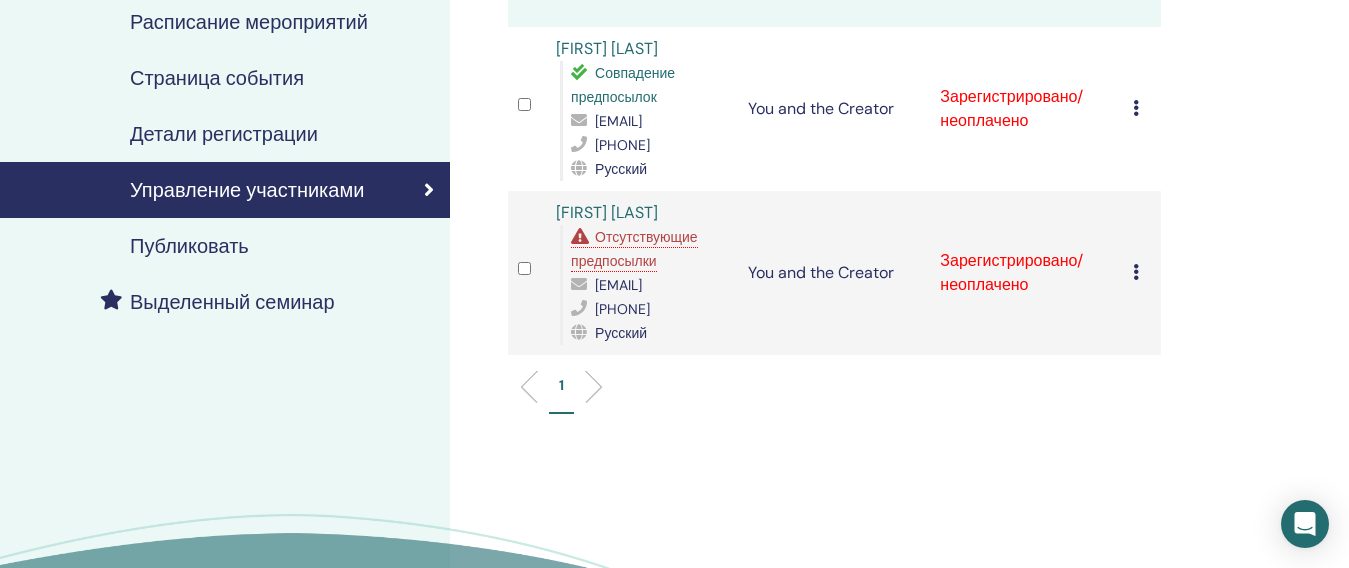 click at bounding box center [1136, 272] 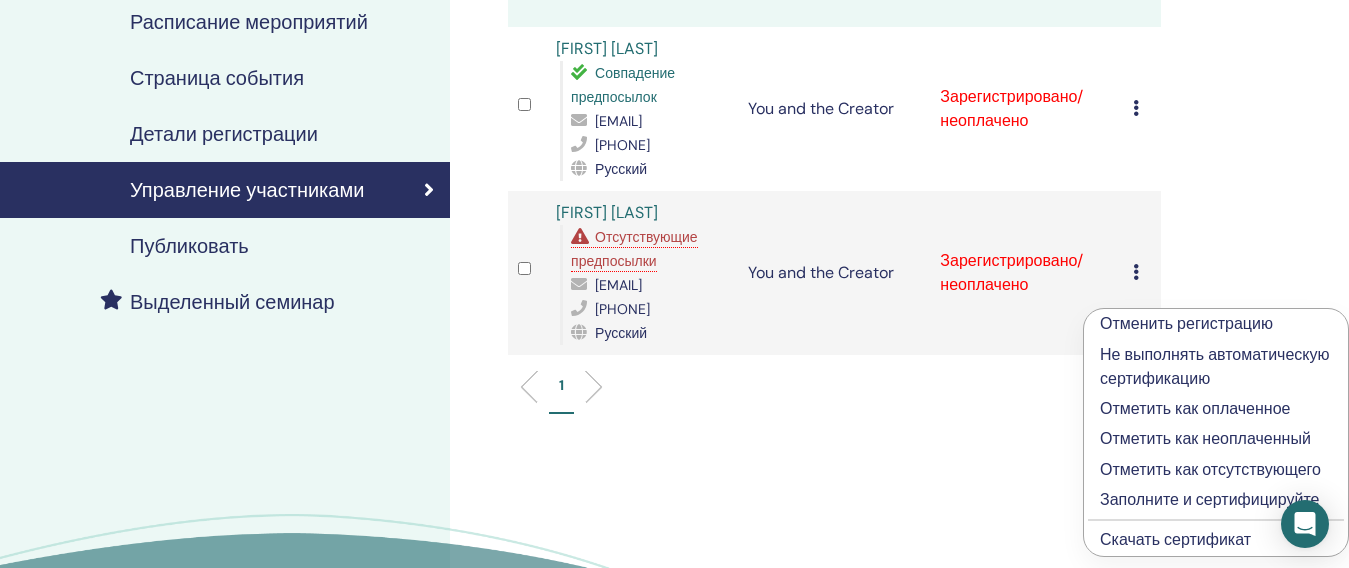 click on "Скачать сертификат" at bounding box center [1175, 539] 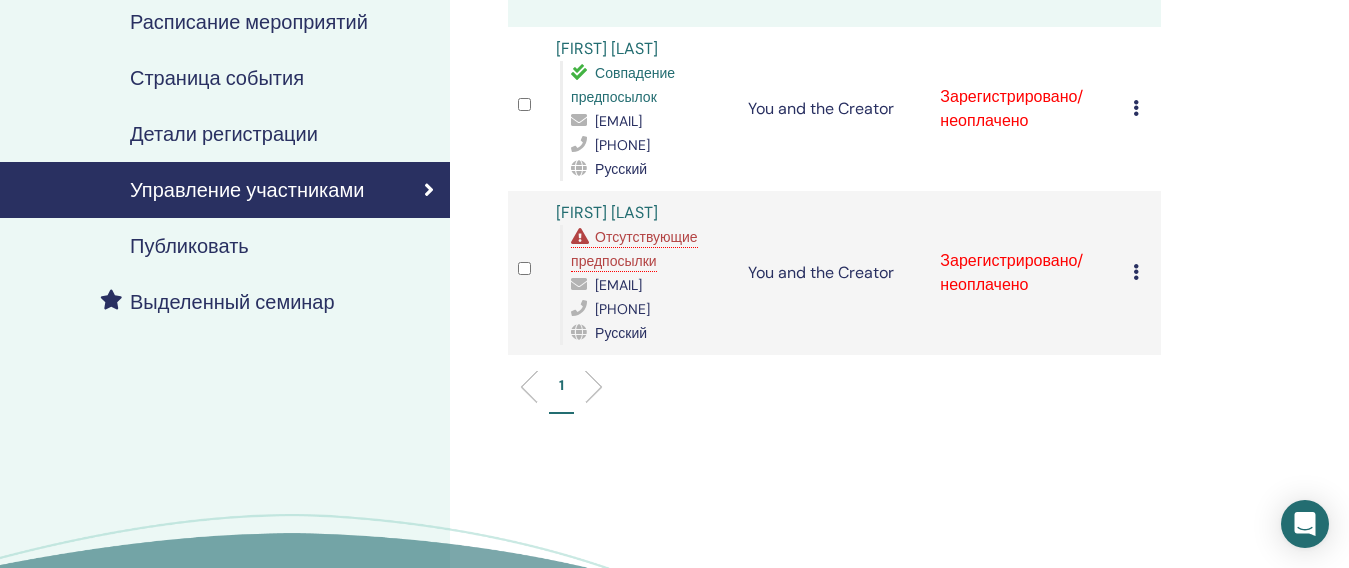 click at bounding box center (1136, 108) 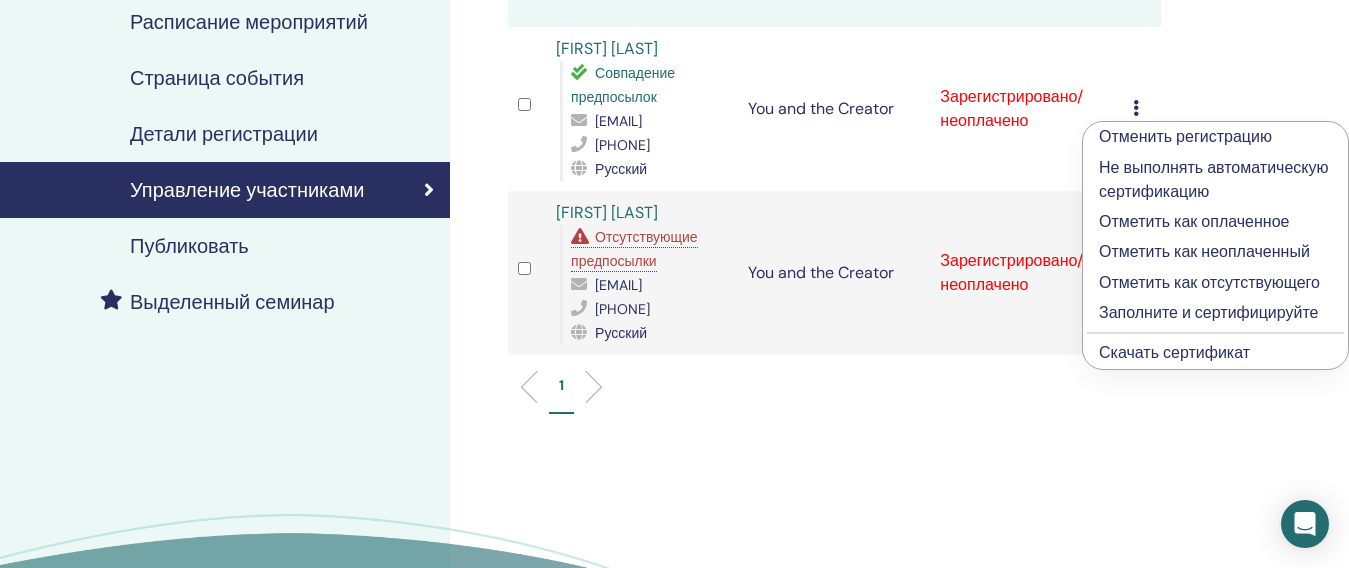 click on "Заполните и сертифицируйте" at bounding box center [1215, 313] 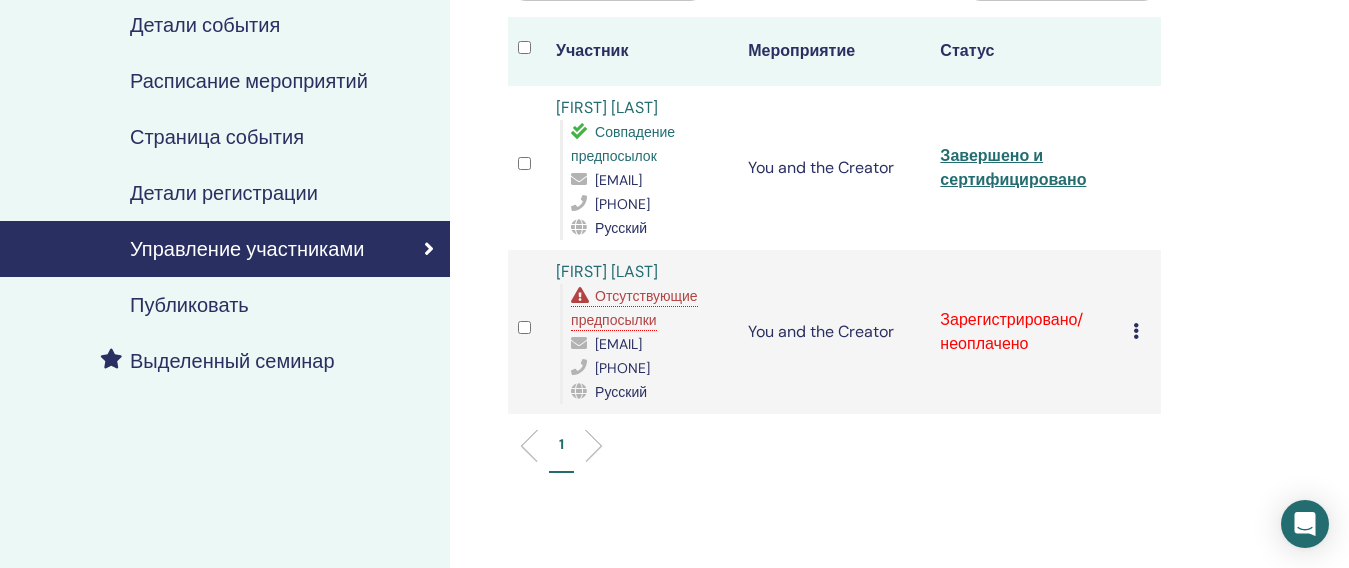 scroll, scrollTop: 300, scrollLeft: 0, axis: vertical 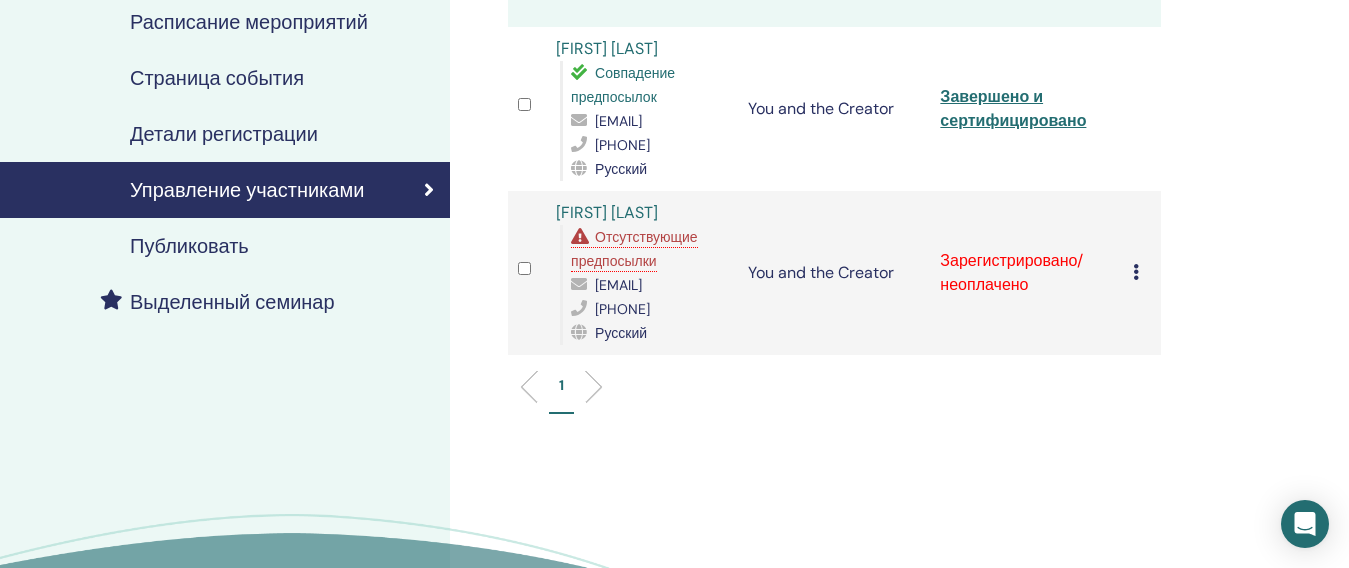 click at bounding box center [1136, 272] 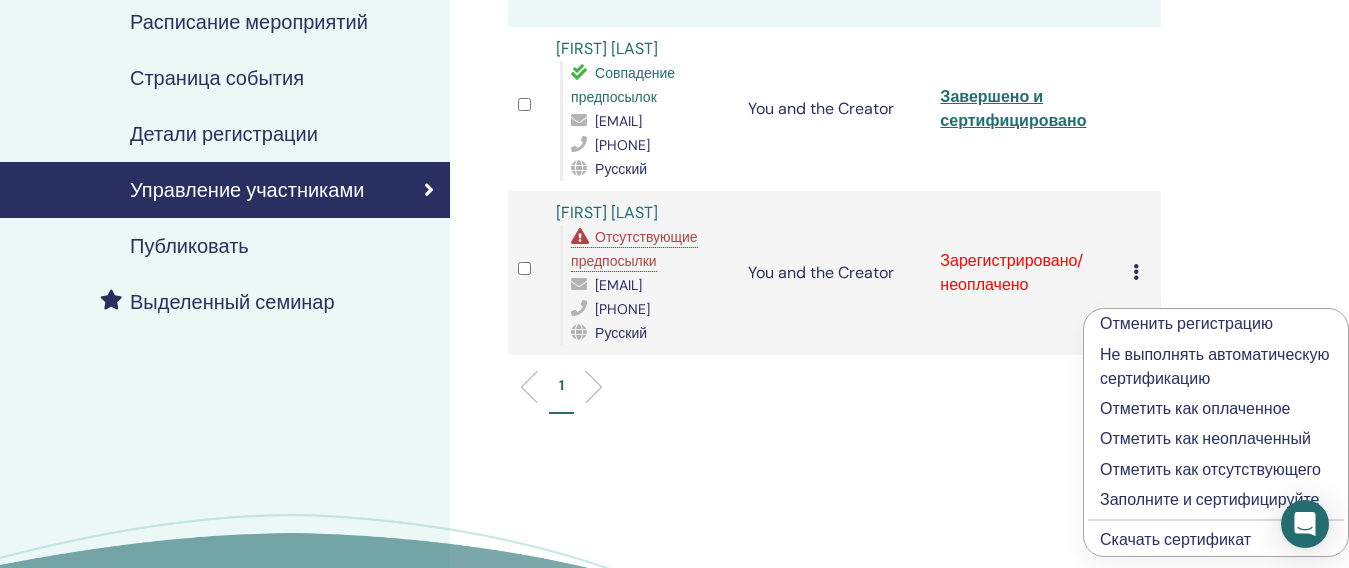 click on "Отметить как оплаченное" at bounding box center (1216, 409) 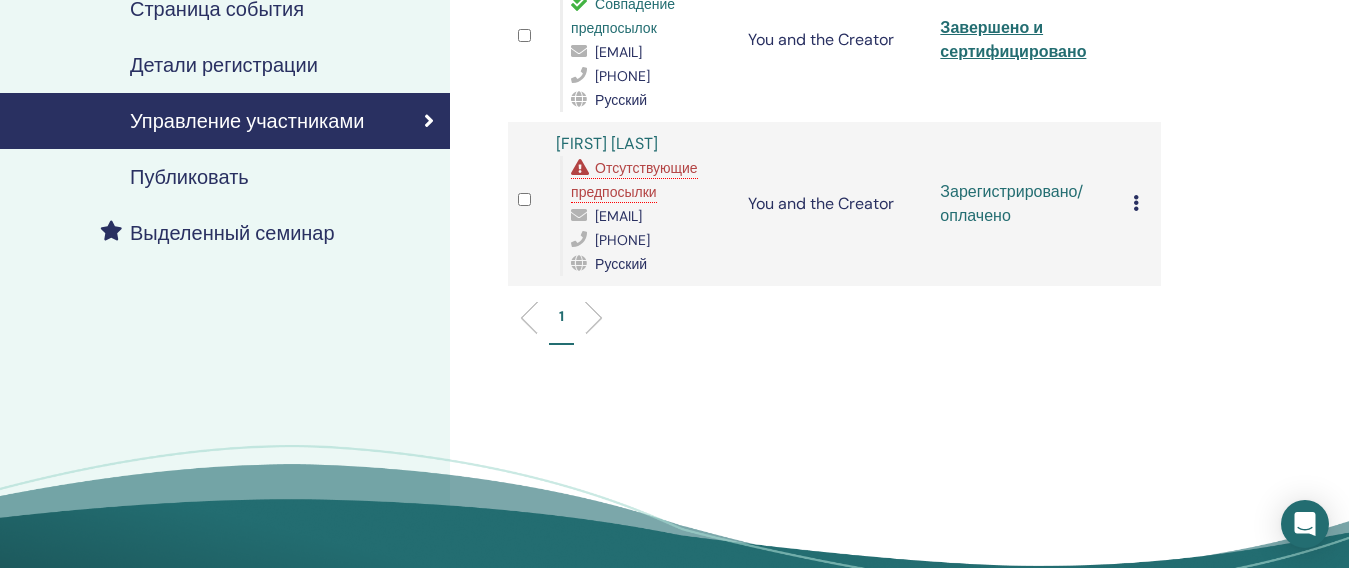 scroll, scrollTop: 400, scrollLeft: 0, axis: vertical 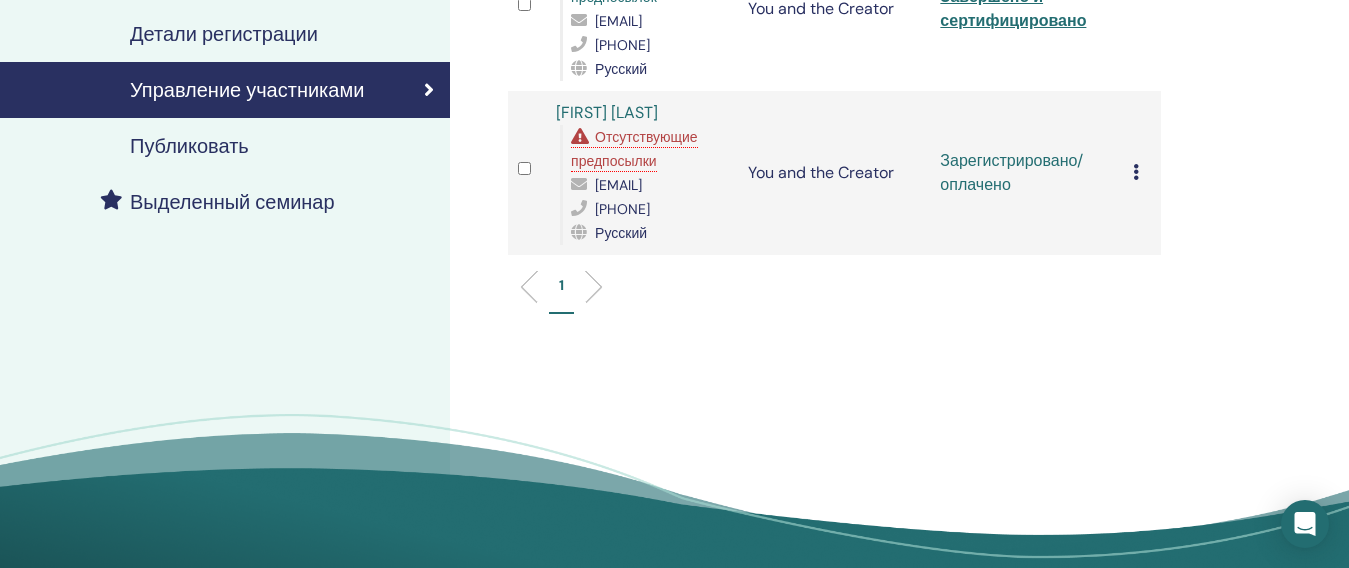 click at bounding box center [1136, 172] 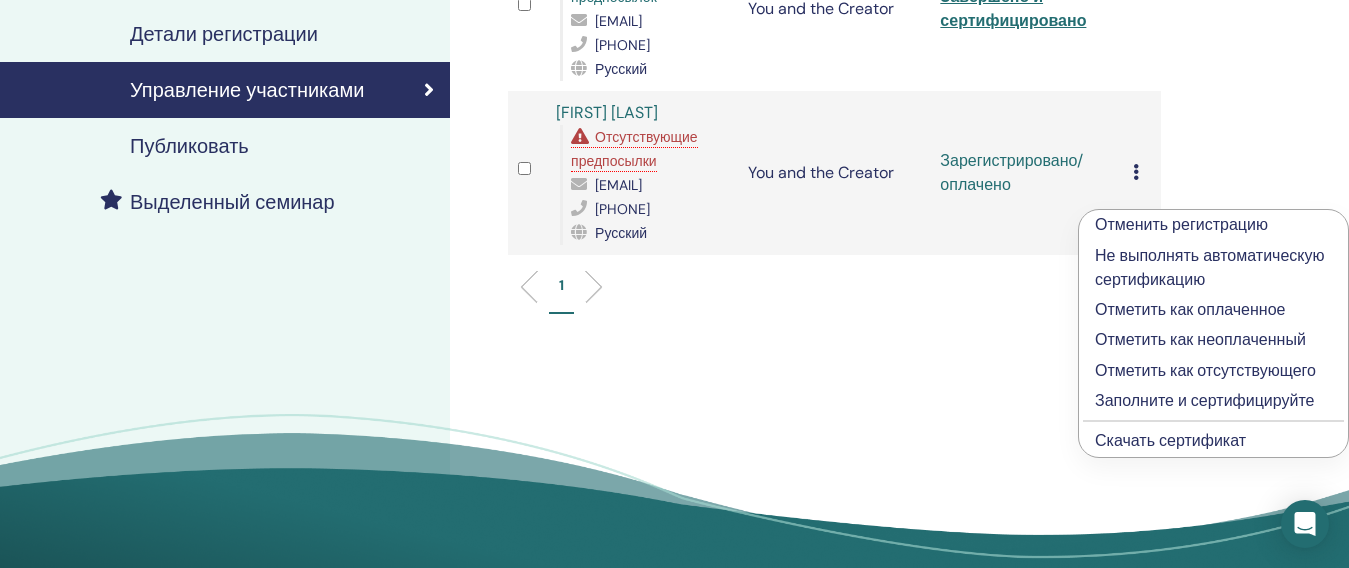 click on "Заполните и сертифицируйте" at bounding box center (1213, 401) 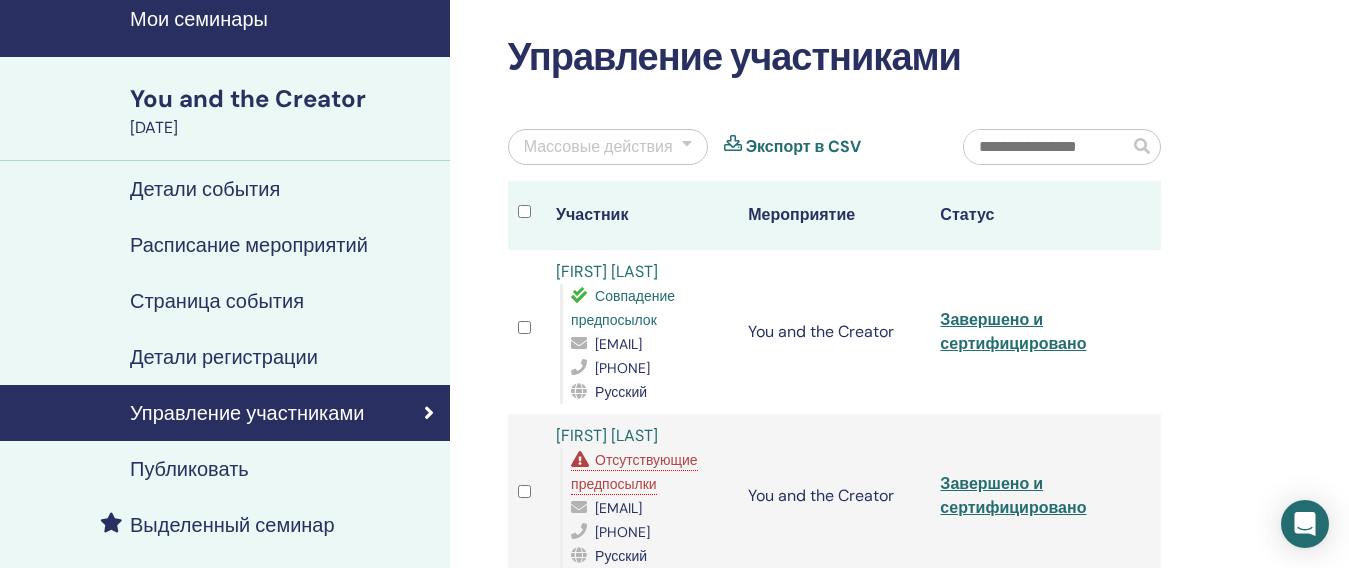 scroll, scrollTop: 100, scrollLeft: 0, axis: vertical 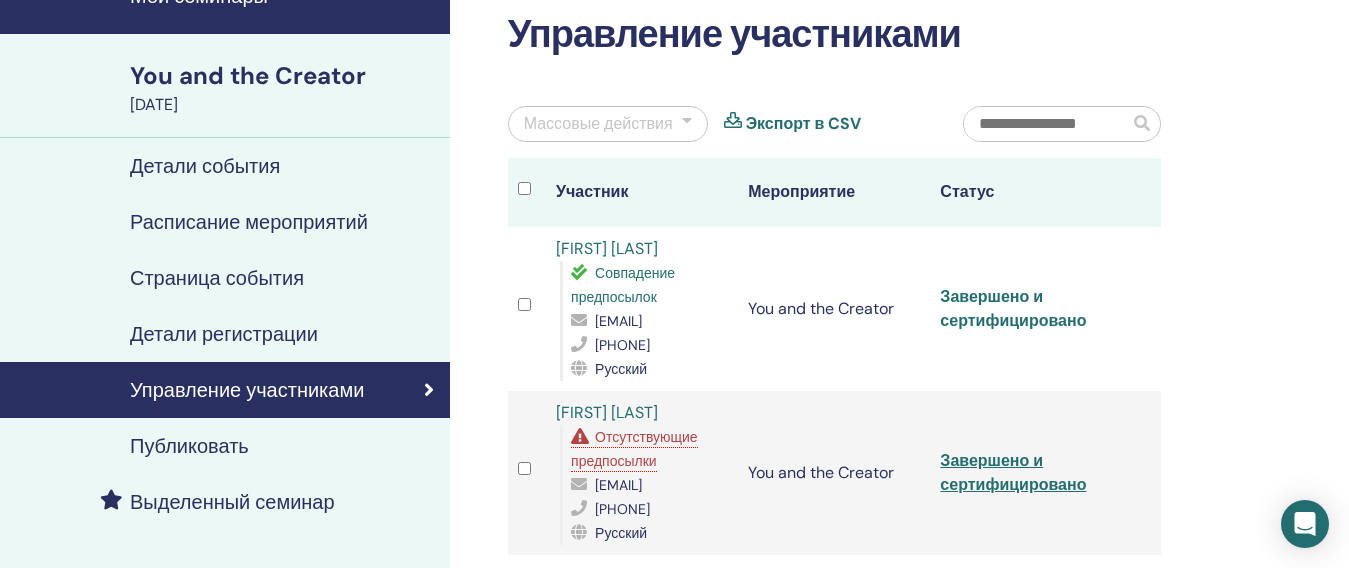 click on "Завершено и сертифицировано" at bounding box center (1013, 308) 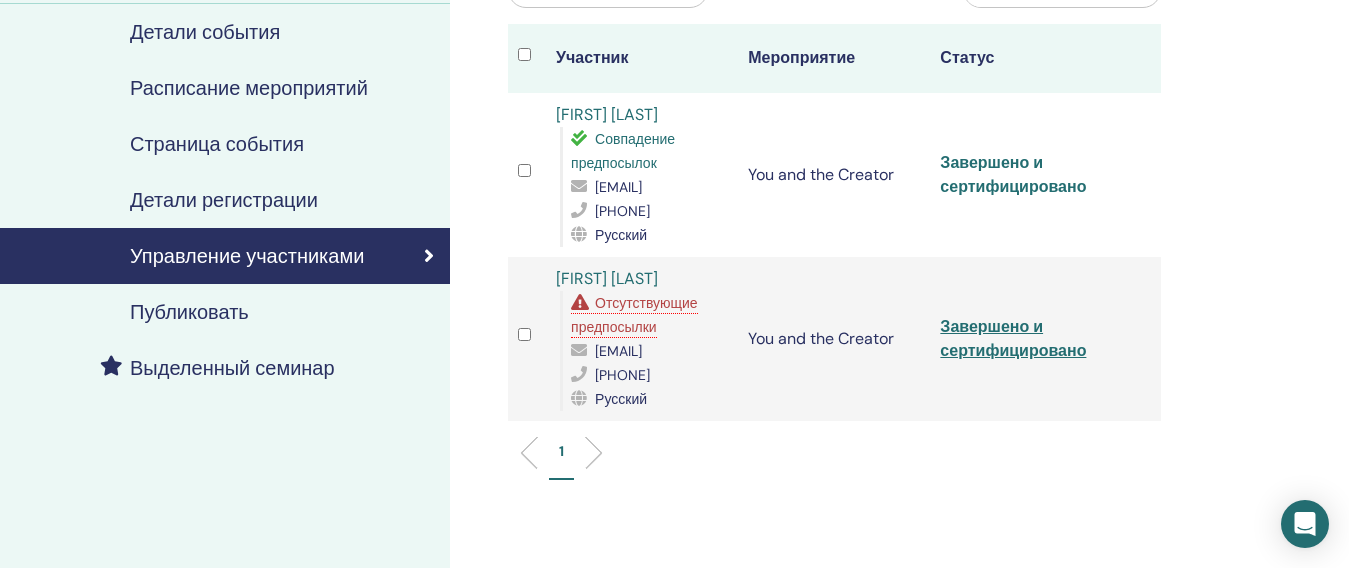 scroll, scrollTop: 300, scrollLeft: 0, axis: vertical 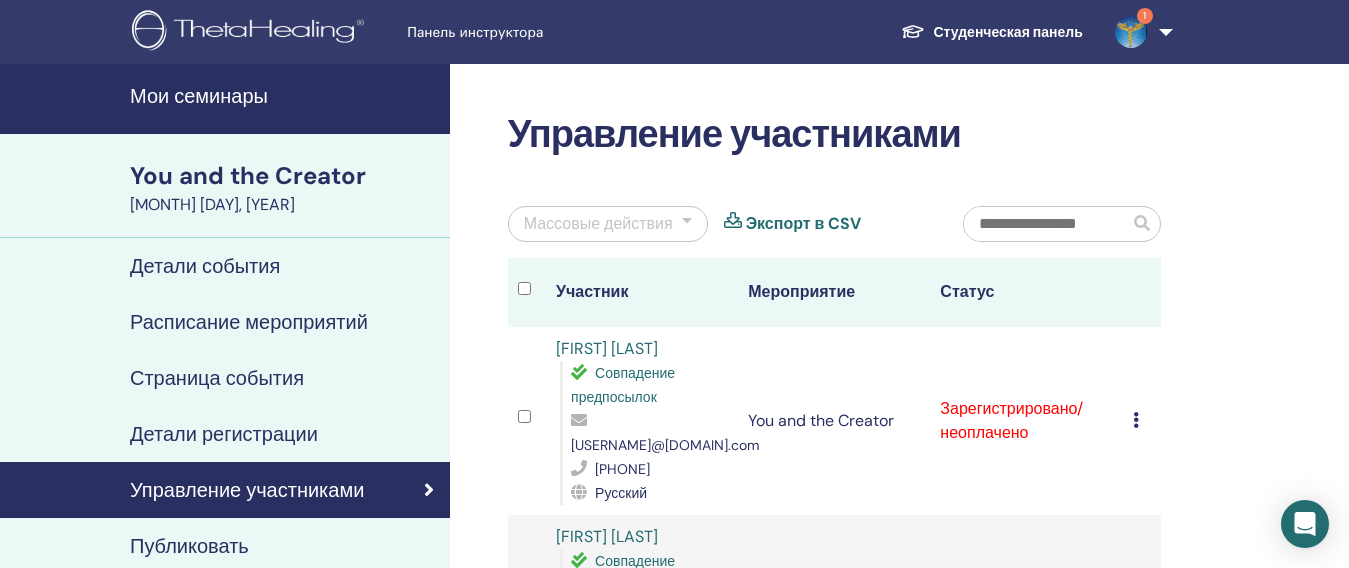click at bounding box center (1136, 420) 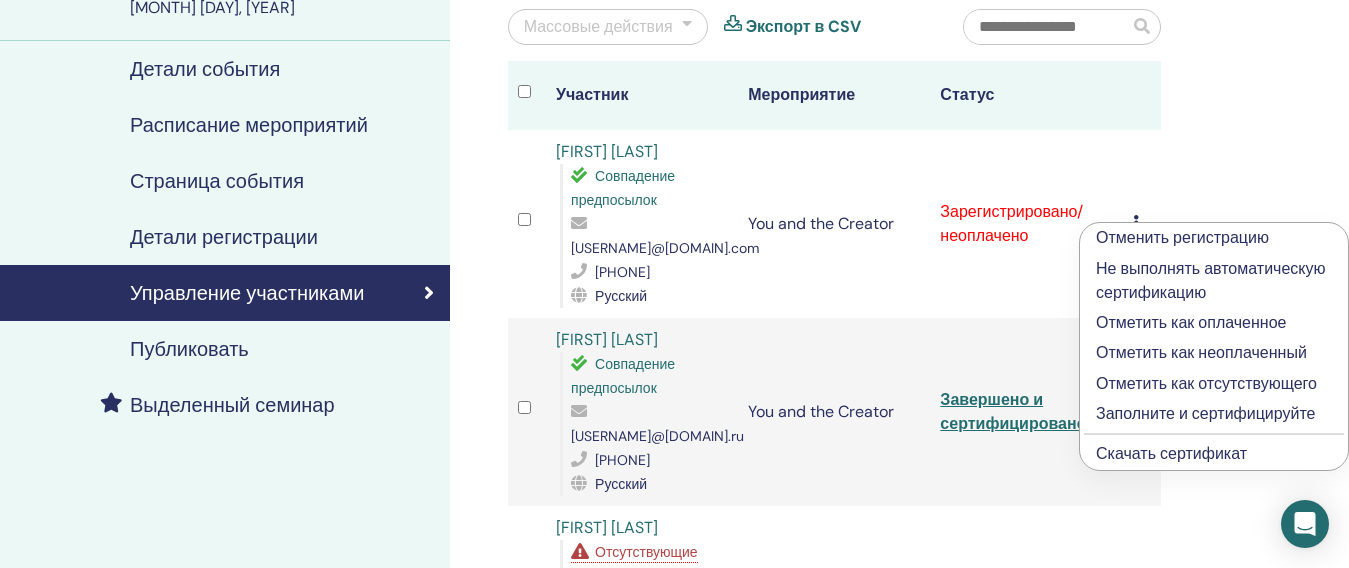 scroll, scrollTop: 200, scrollLeft: 0, axis: vertical 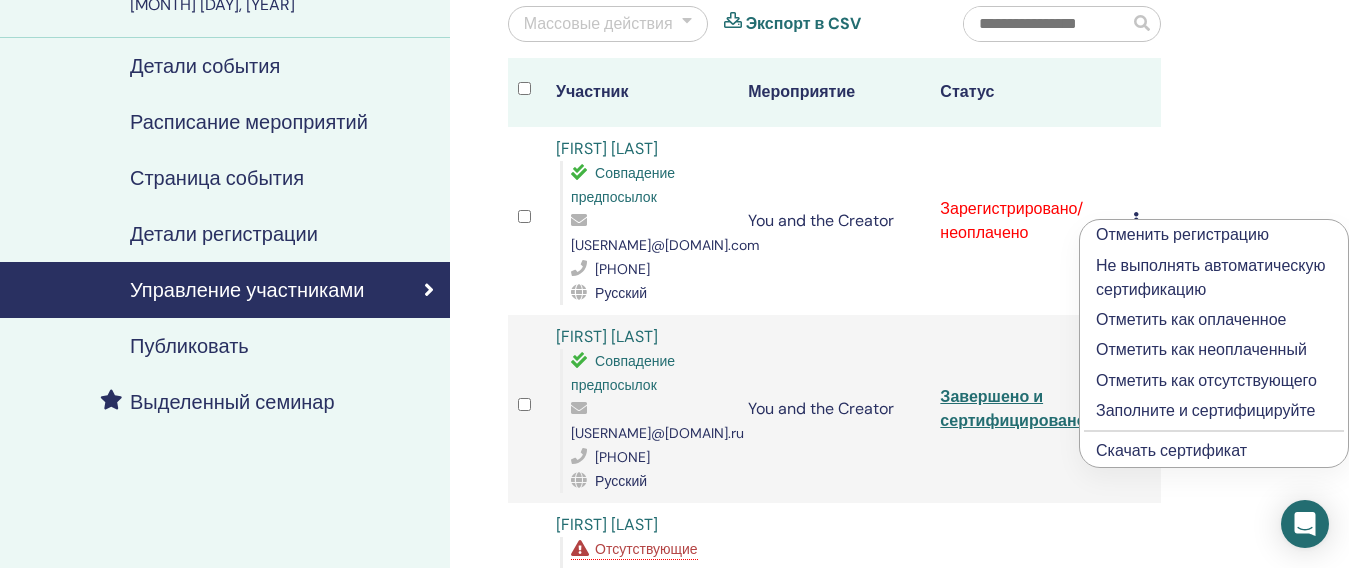 click on "Отметить как оплаченное" at bounding box center (1214, 320) 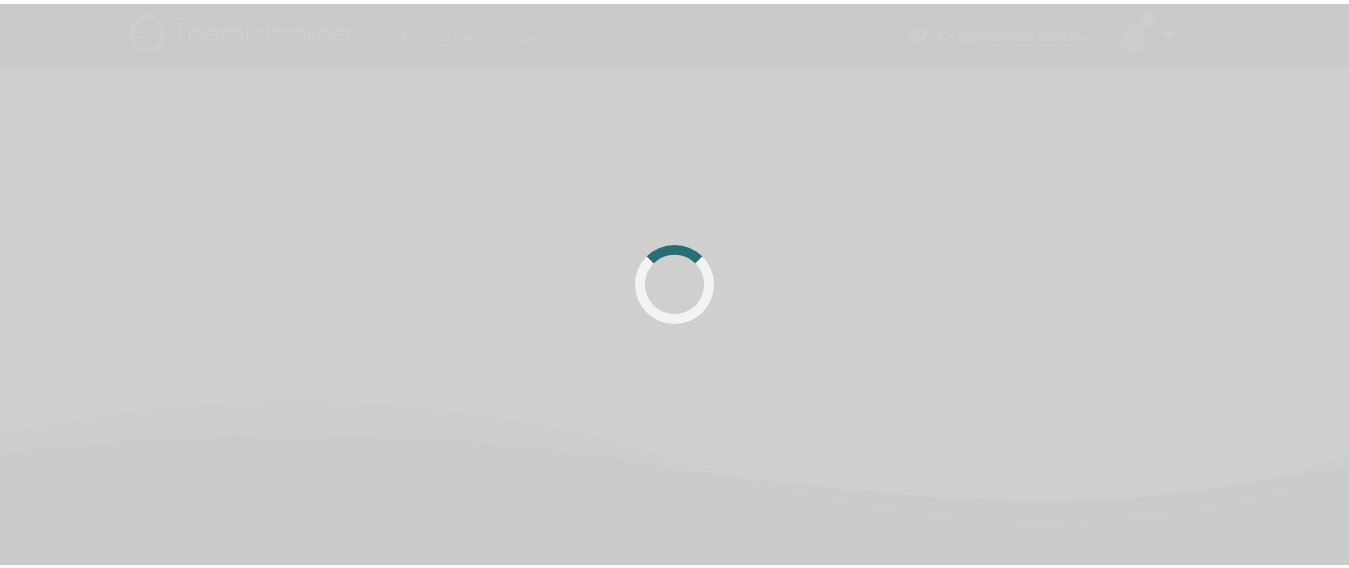 scroll, scrollTop: 0, scrollLeft: 0, axis: both 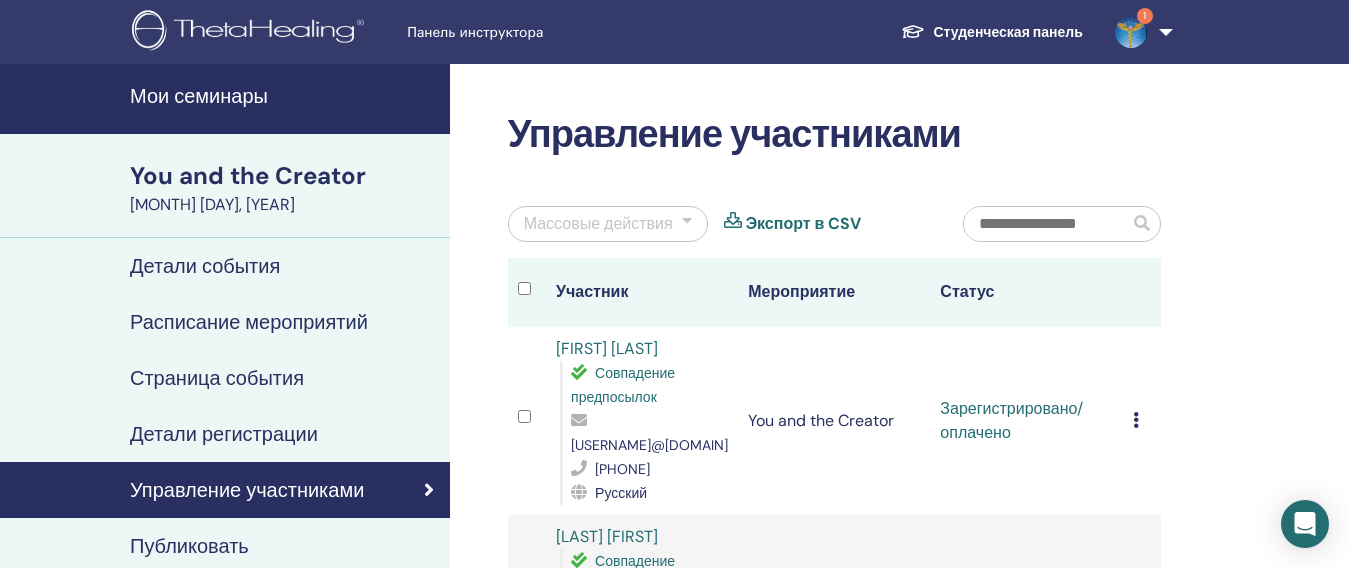 click at bounding box center (1136, 420) 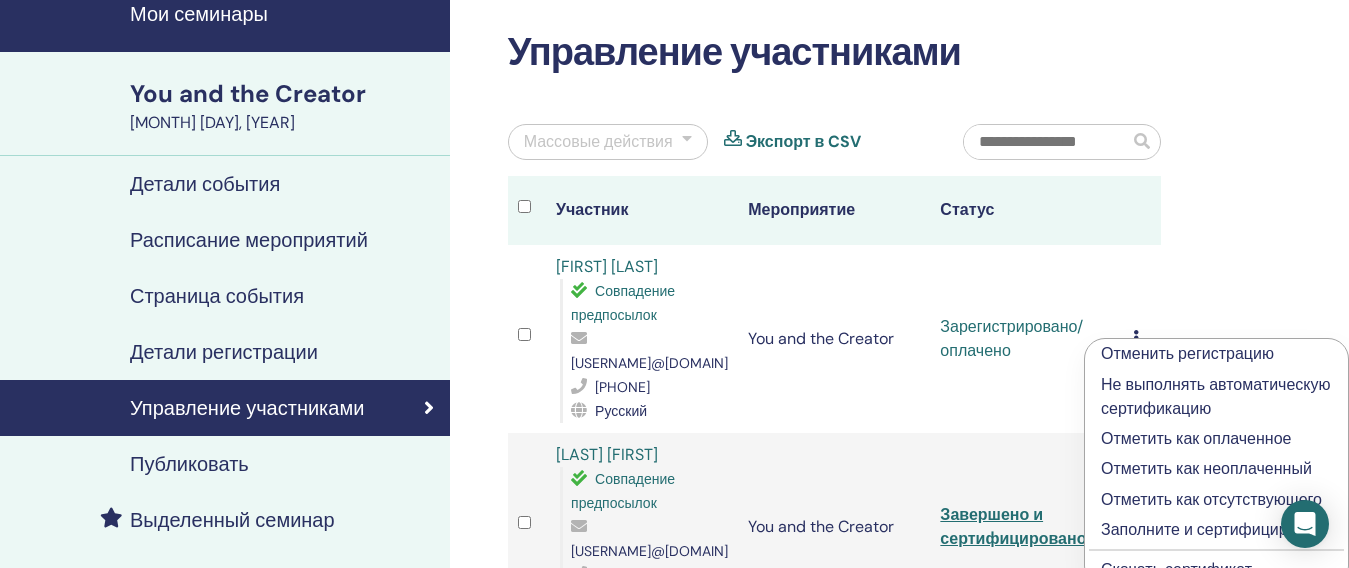 scroll, scrollTop: 200, scrollLeft: 0, axis: vertical 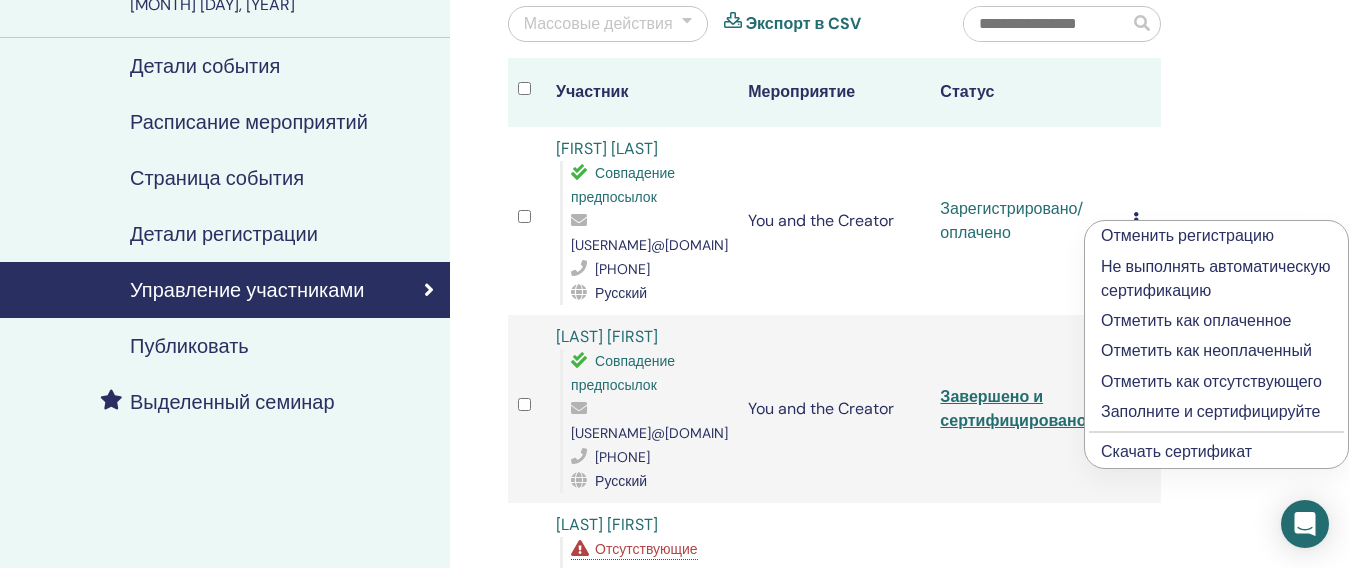 click on "Заполните и сертифицируйте" at bounding box center (1216, 412) 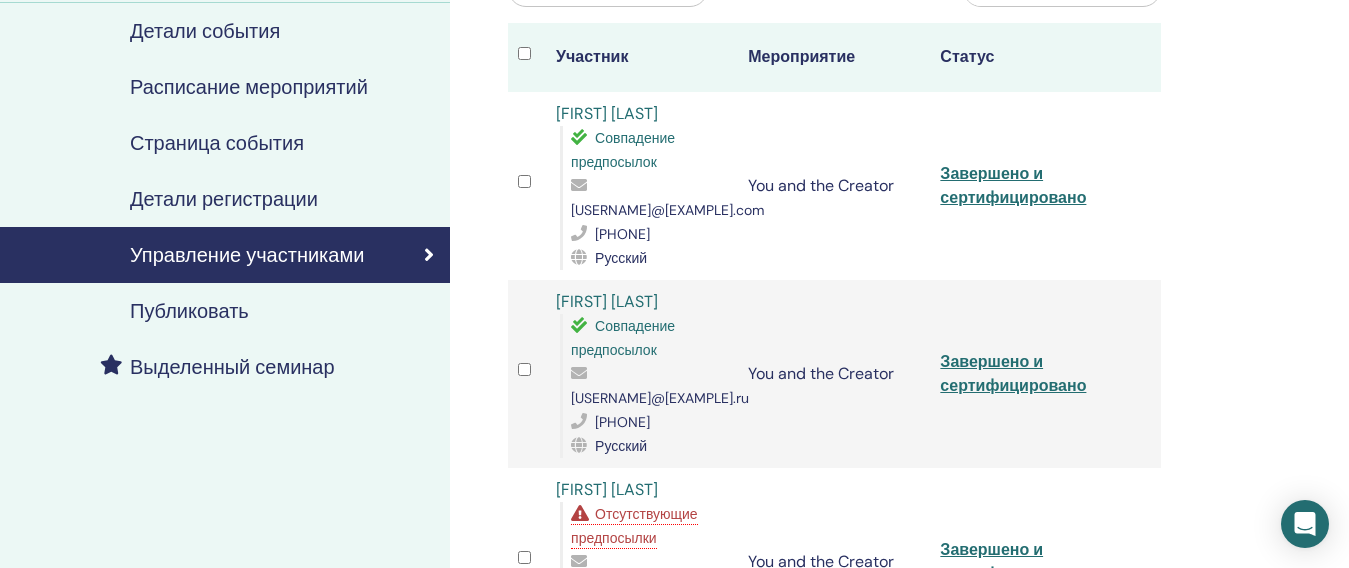 scroll, scrollTop: 200, scrollLeft: 0, axis: vertical 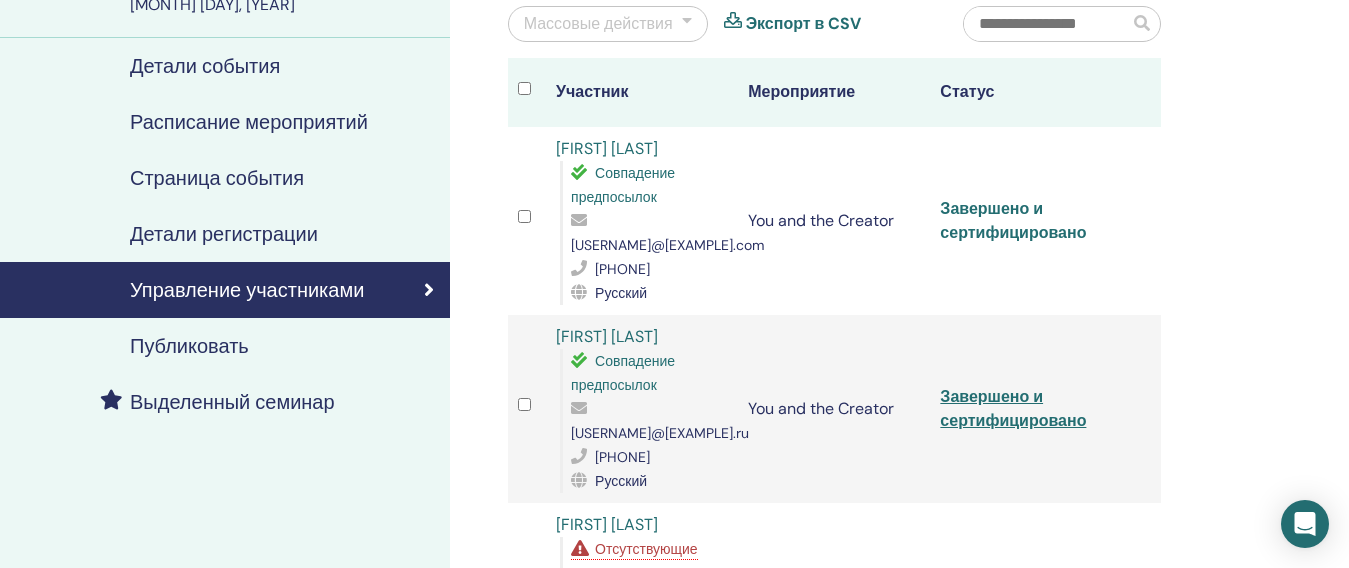 click on "Завершено и сертифицировано" at bounding box center (1013, 220) 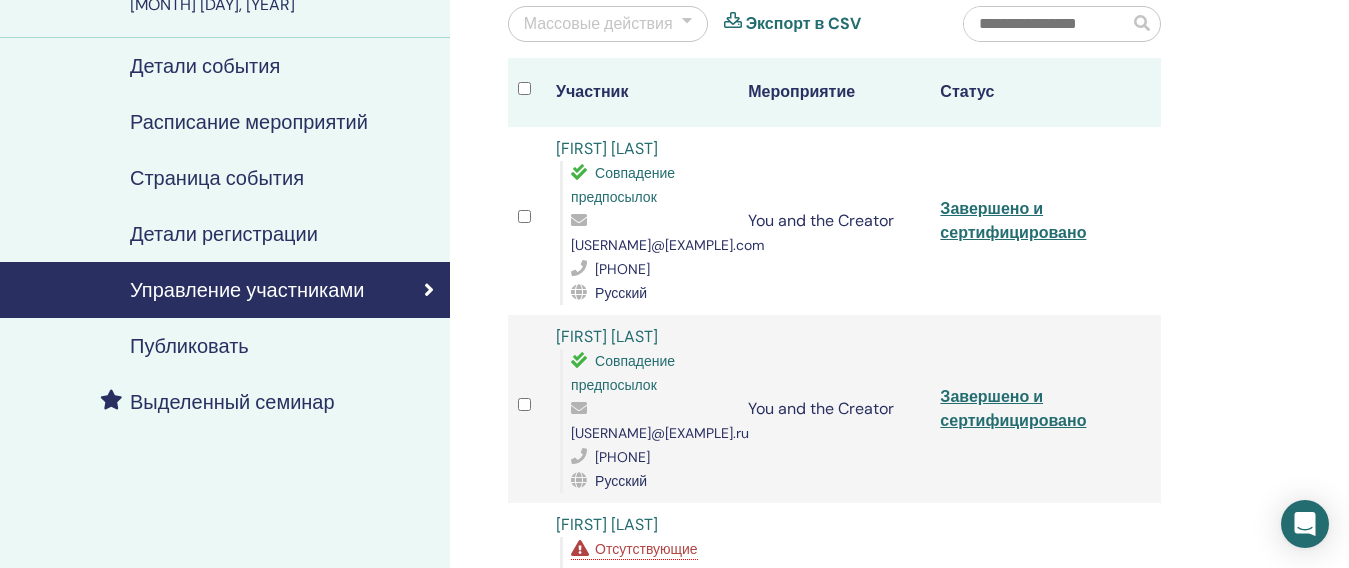 drag, startPoint x: 1024, startPoint y: 235, endPoint x: 952, endPoint y: 283, distance: 86.53323 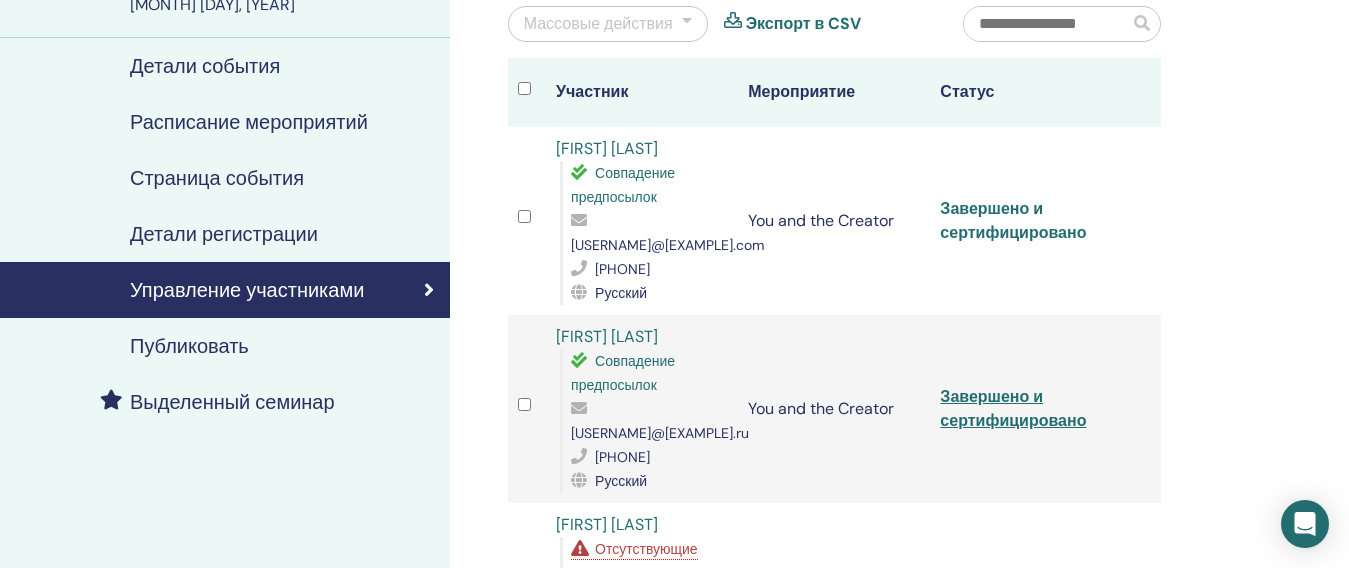 click on "Завершено и сертифицировано" at bounding box center [1013, 220] 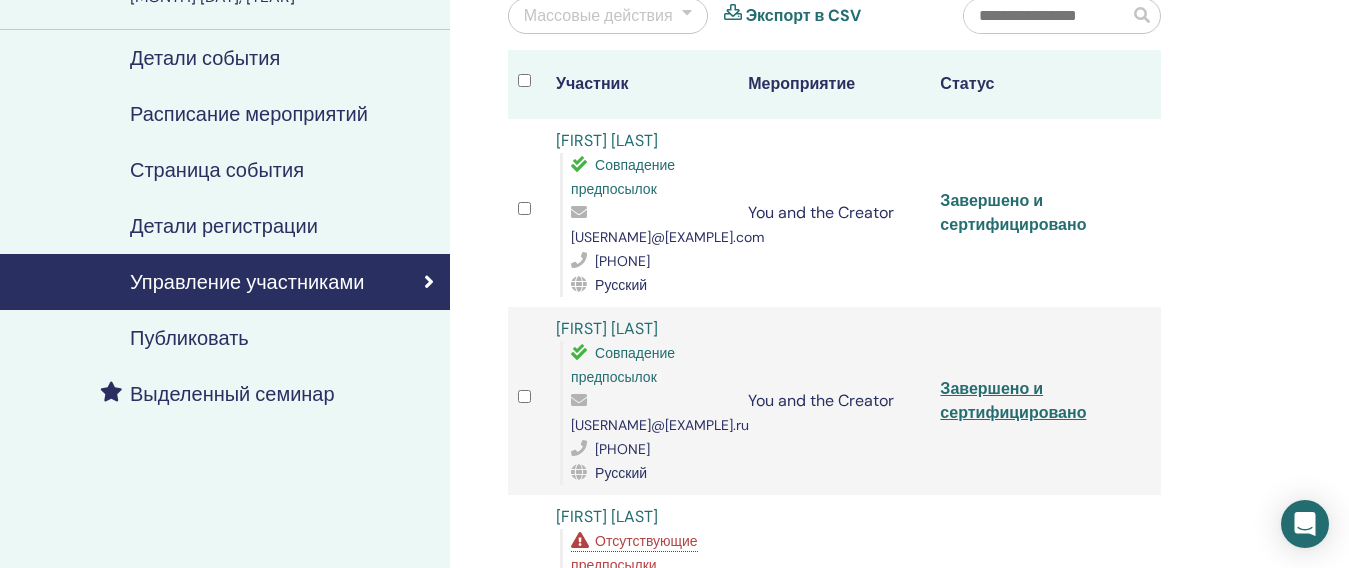 scroll, scrollTop: 200, scrollLeft: 0, axis: vertical 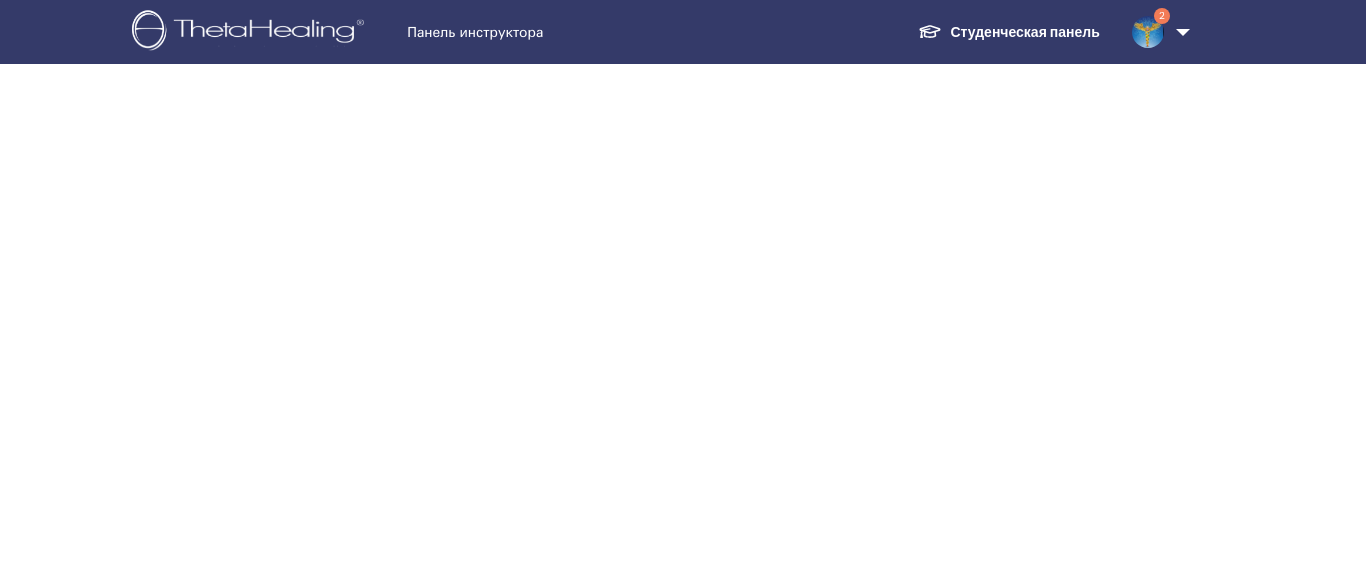 click on "Панель инструктора
Студенческая панель
2
SG [FIRST] [LAST] Мое тета-обучение Мои Тета-Хилеры Мои семинары Список желаний Стать практиком Уведомления 2 Сообщения Мой тета-аккаунт Служба поддержки Выйти" at bounding box center (683, 284) 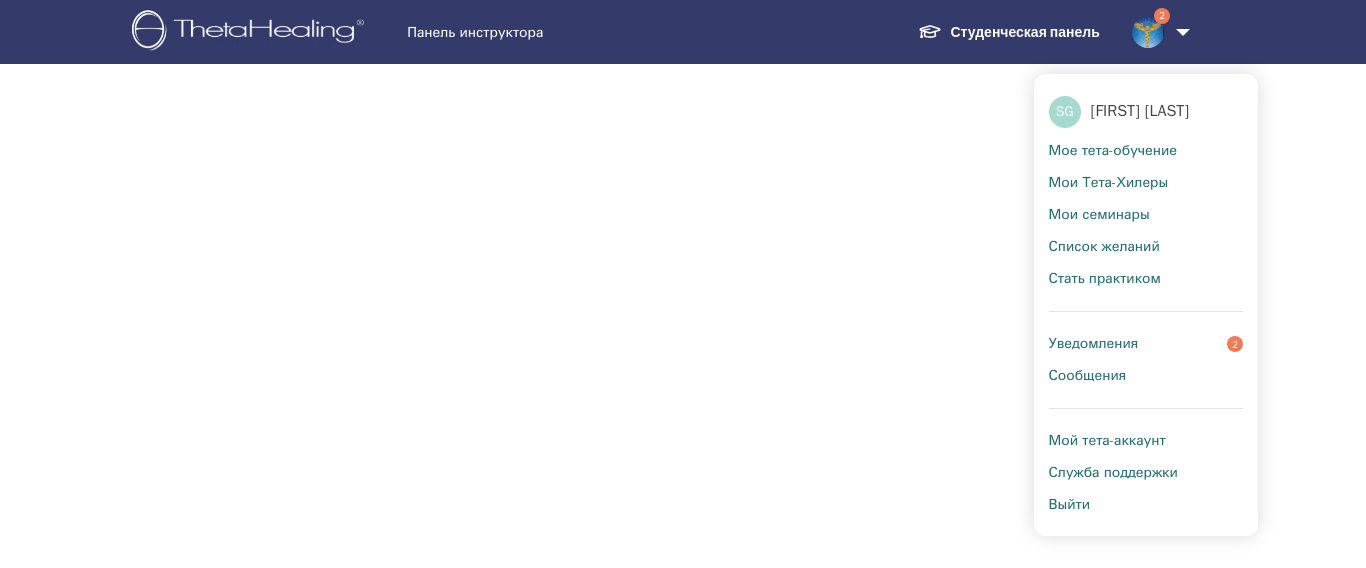 click on "Мои семинары" at bounding box center [1099, 215] 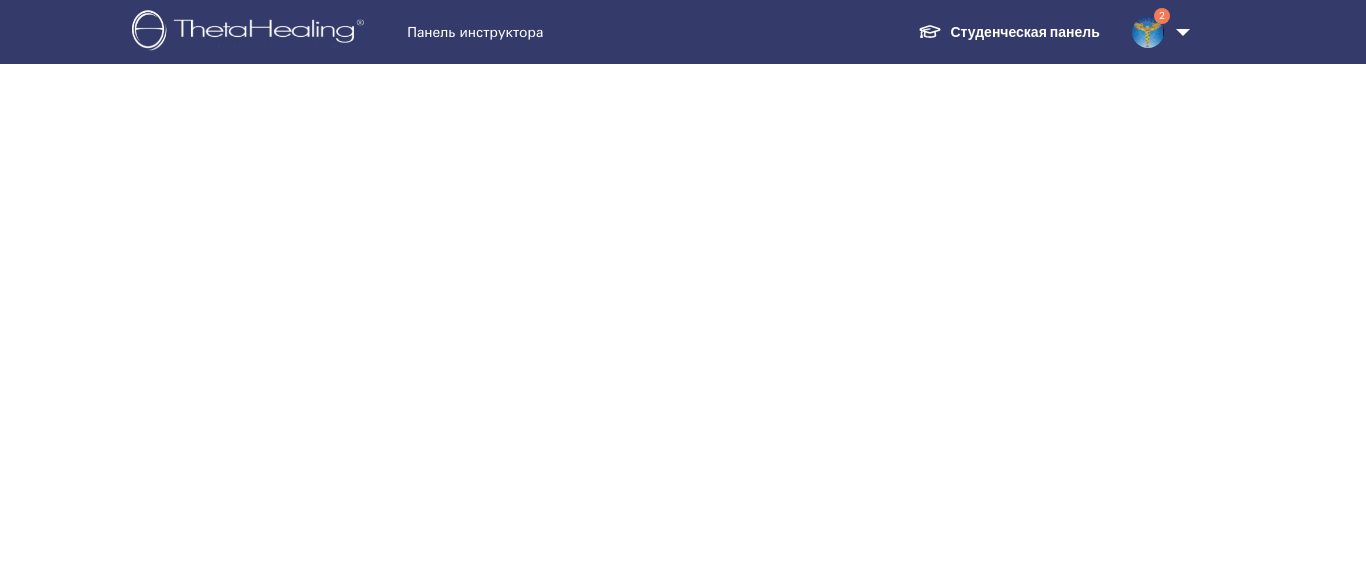 click on "Панель инструктора
Студенческая панель
2
SG [FIRST] [LAST] Мое тета-обучение Мои Тета-Хилеры Мои семинары Список желаний Стать практиком Уведомления 2 Сообщения Мой тета-аккаунт Служба поддержки Выйти" at bounding box center [683, 284] 